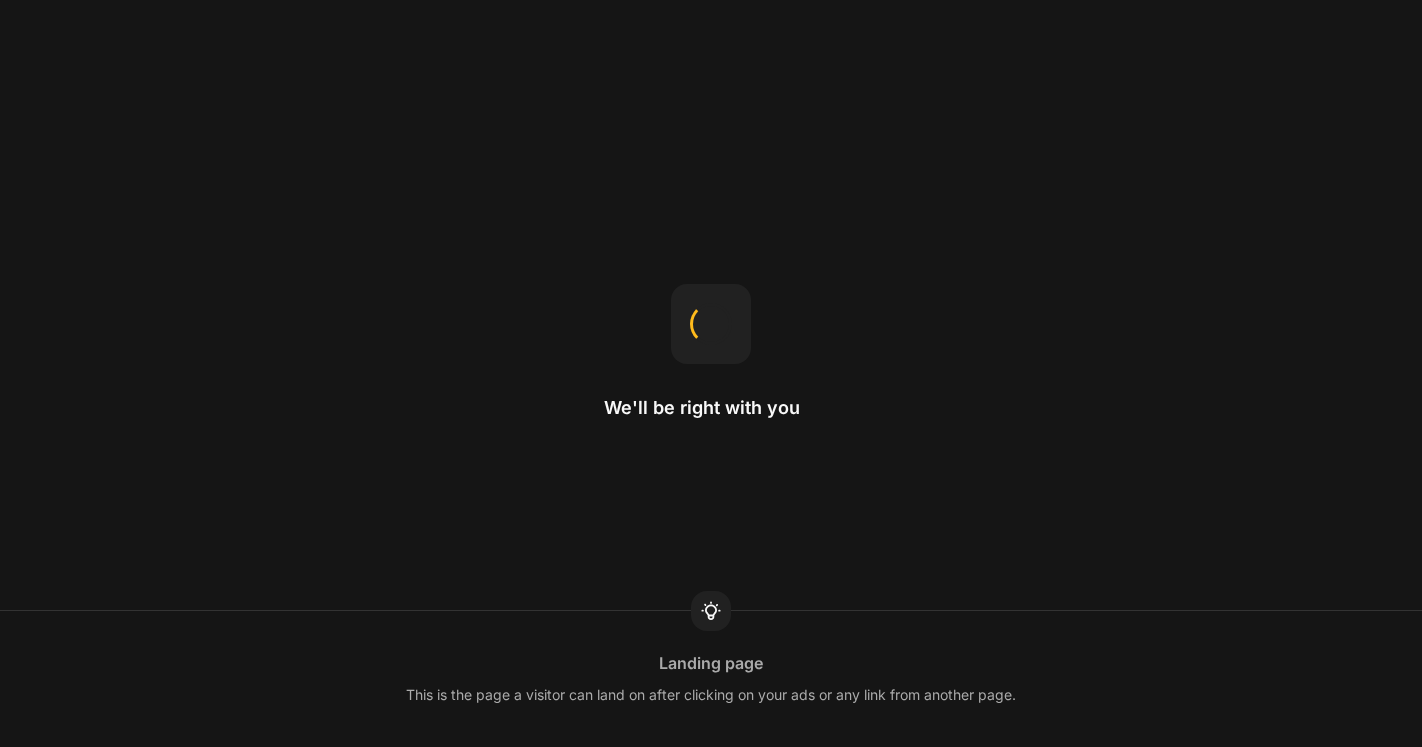 scroll, scrollTop: 0, scrollLeft: 0, axis: both 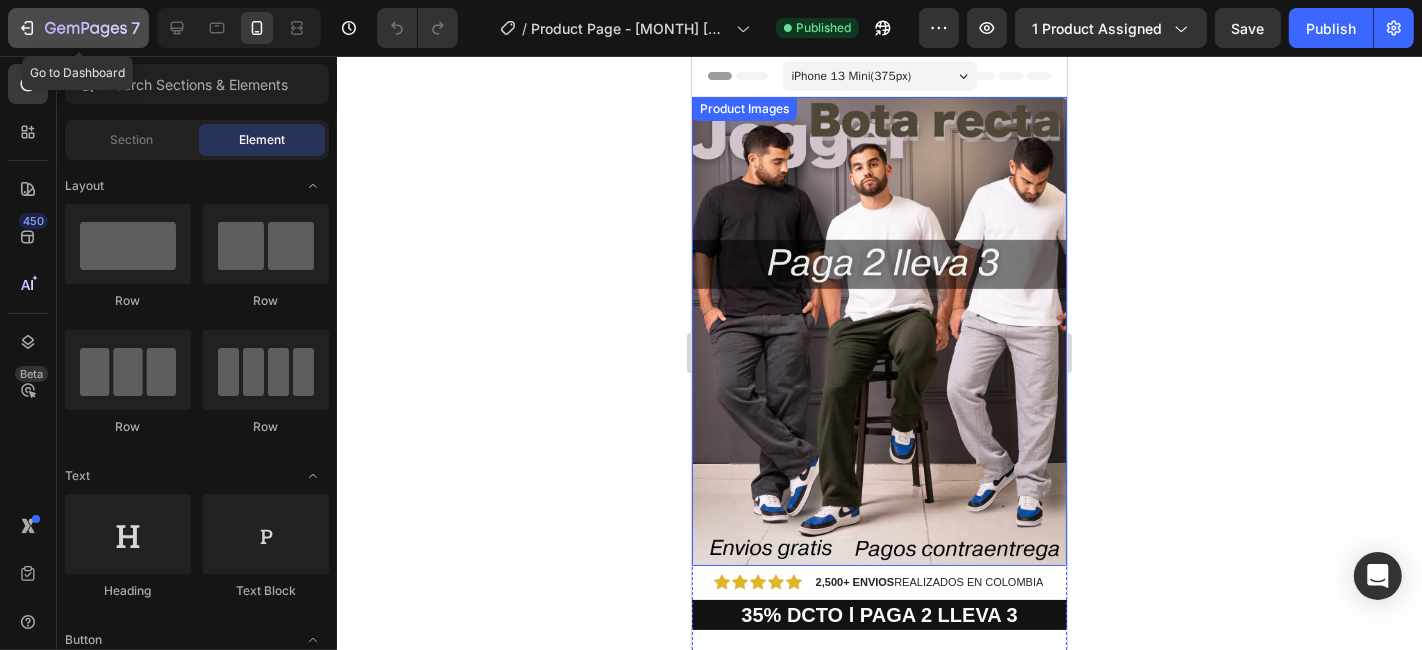 click 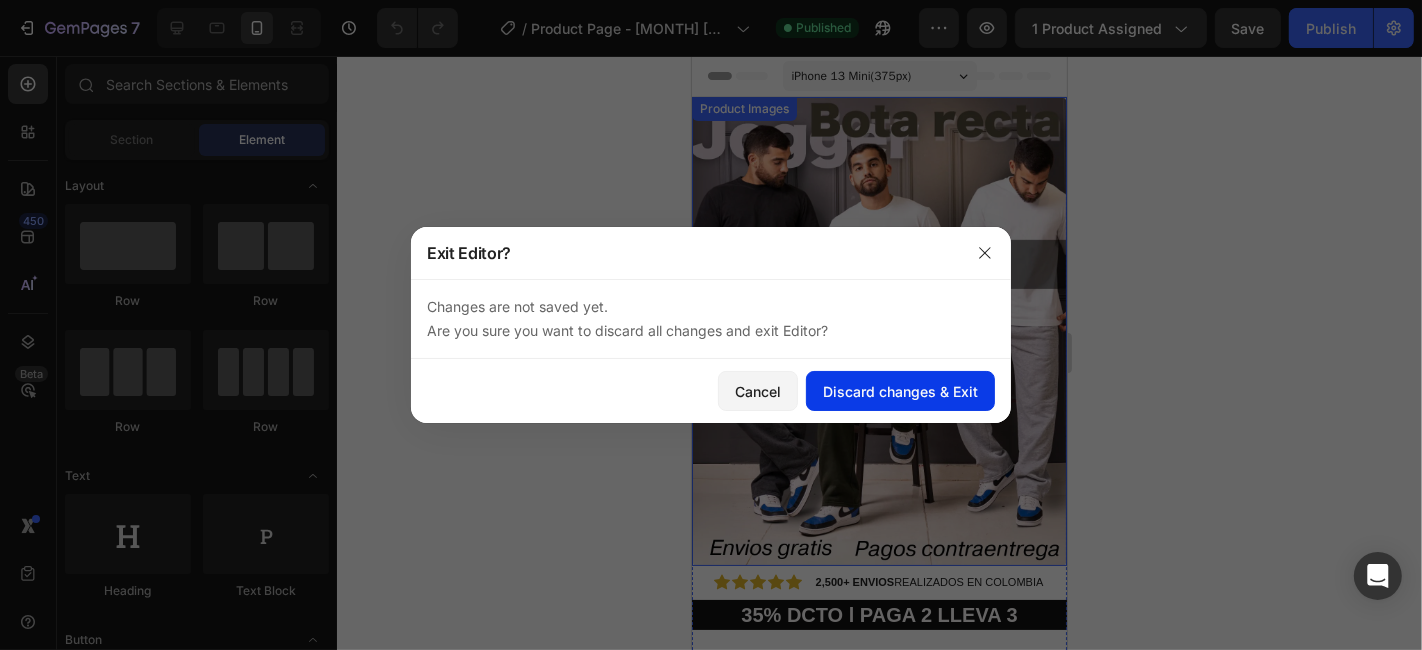 click on "Discard changes & Exit" at bounding box center (900, 391) 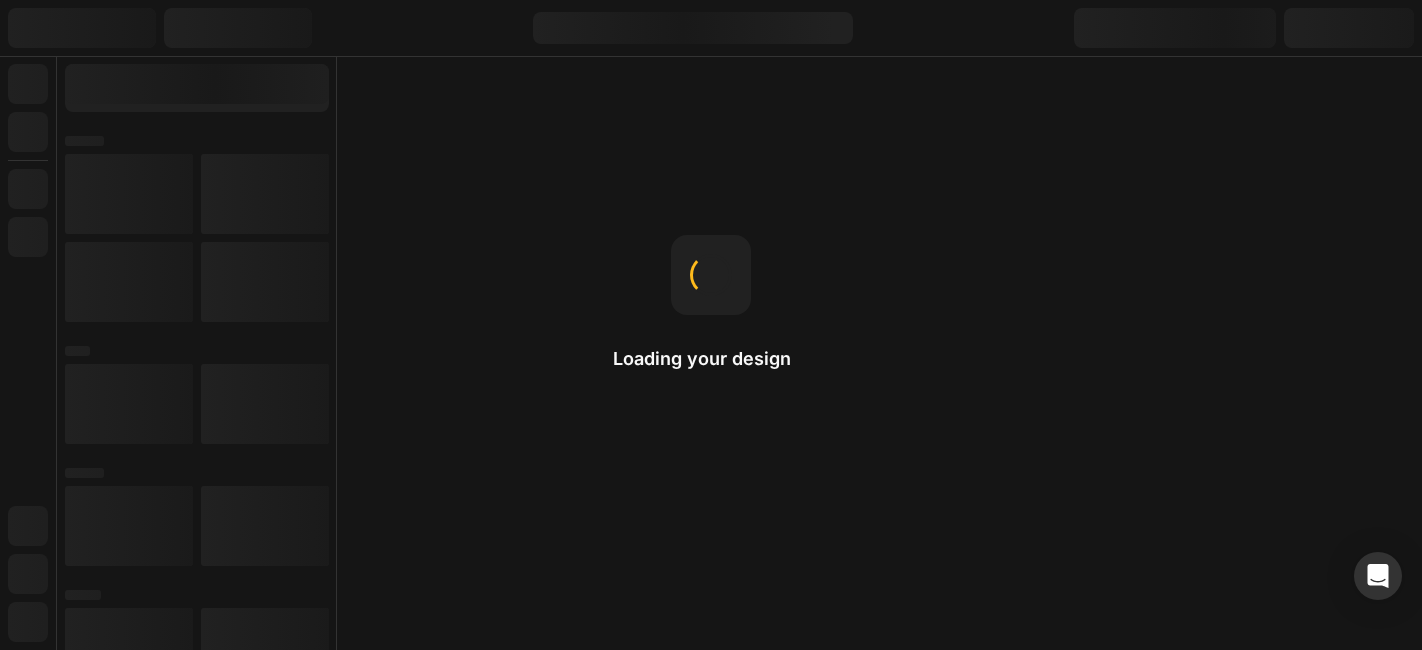 scroll, scrollTop: 0, scrollLeft: 0, axis: both 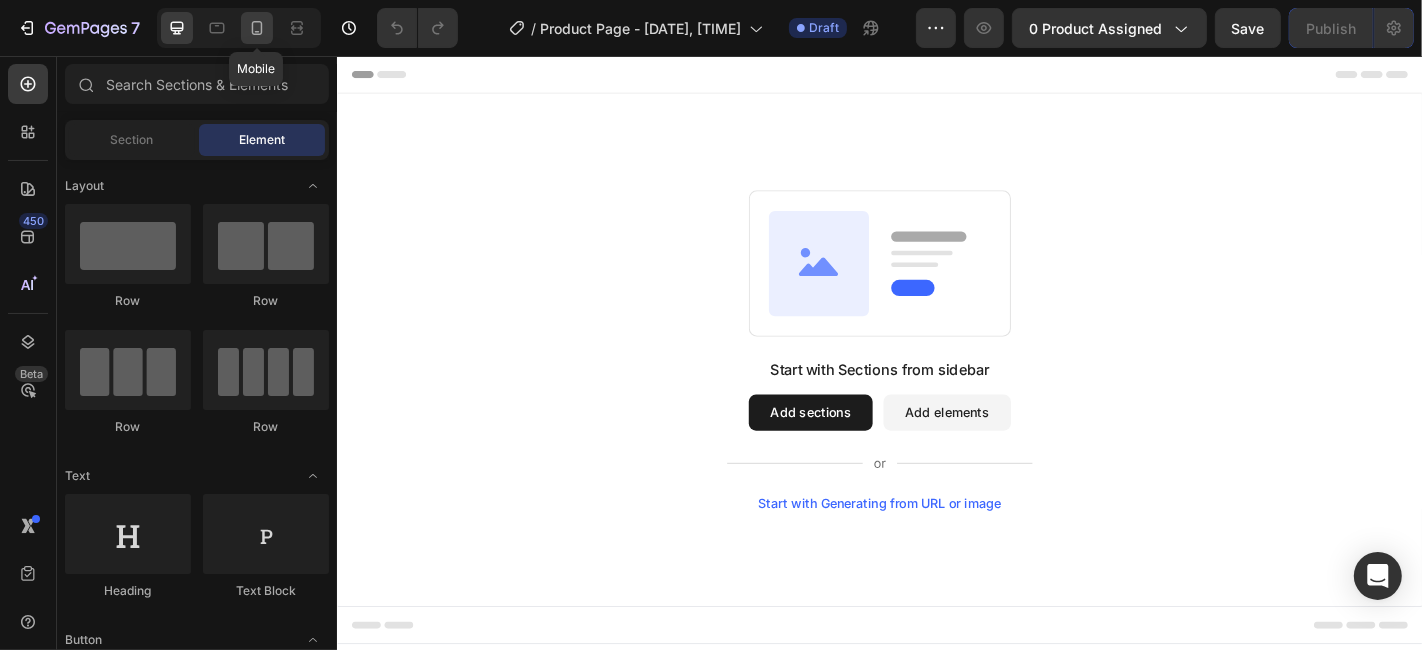 click 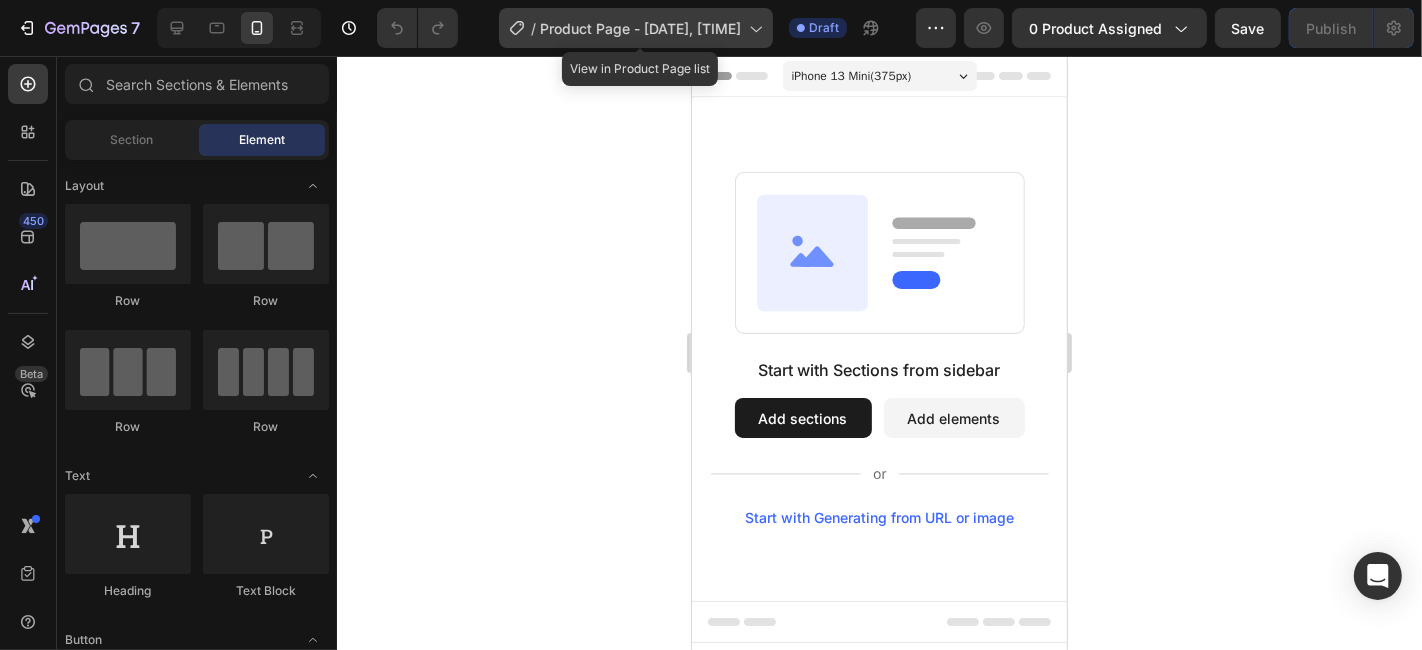 click 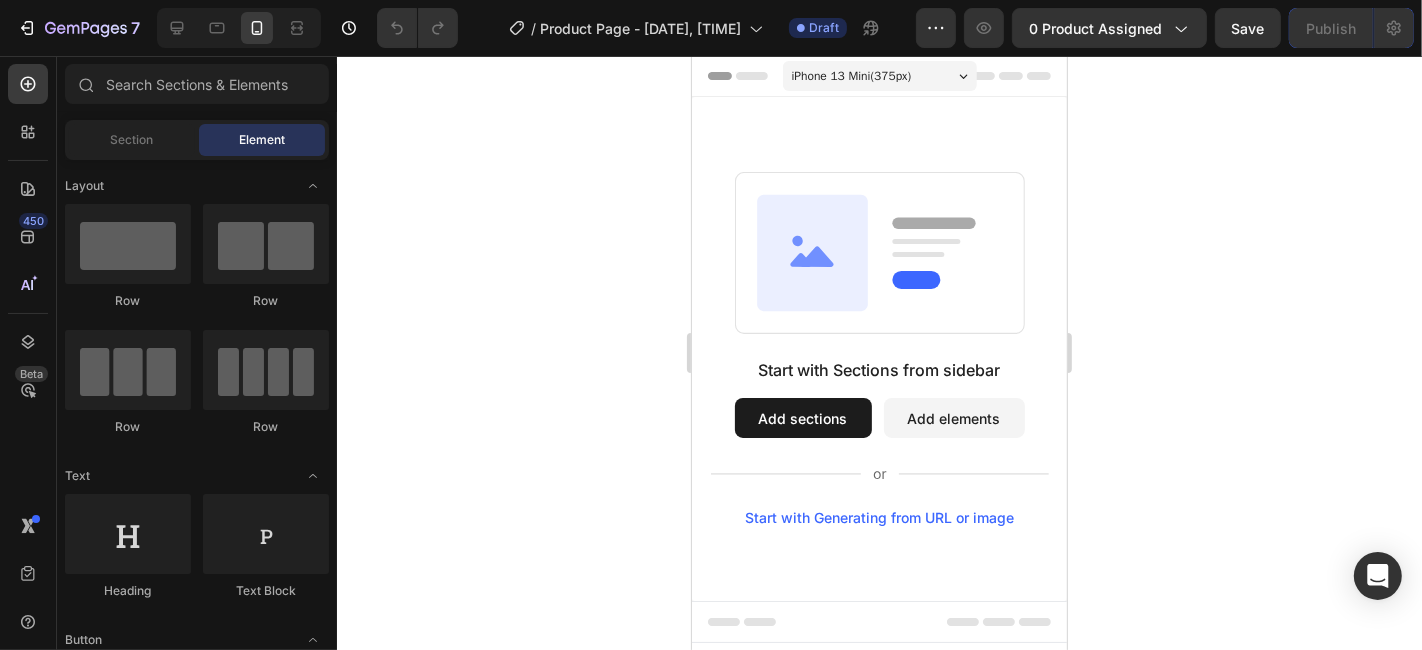 click 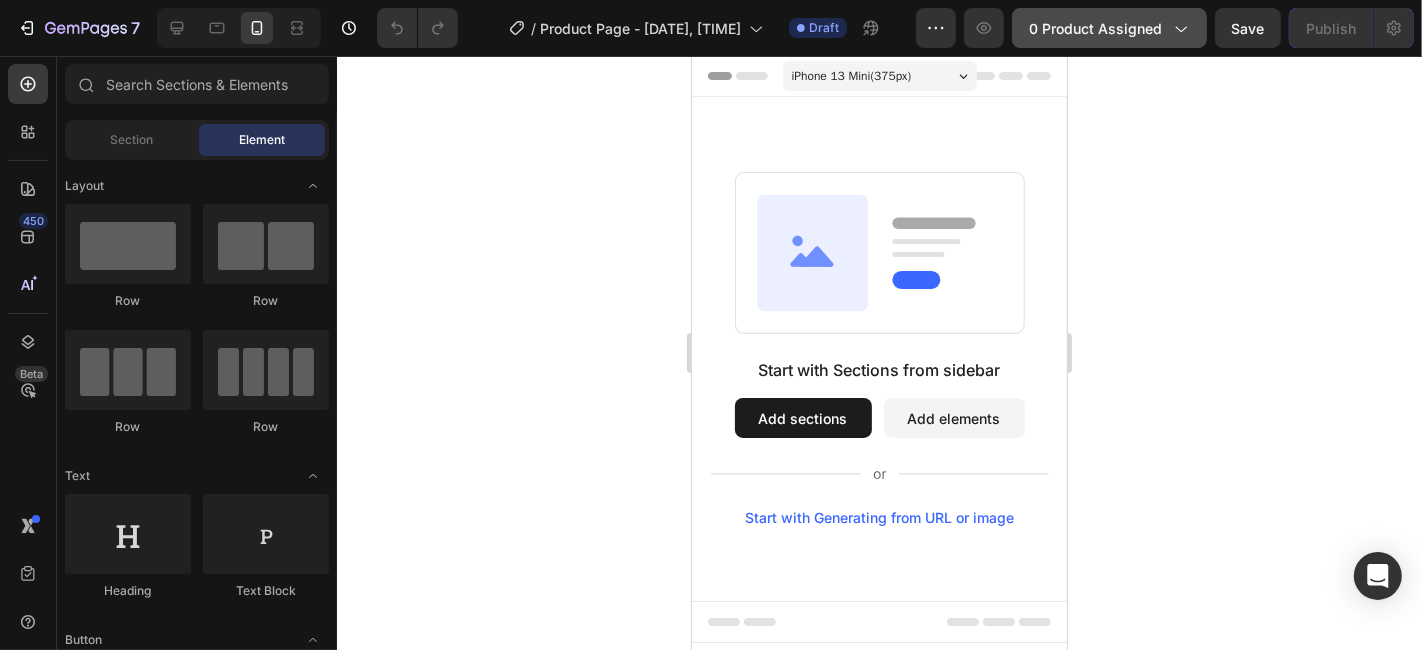 click on "0 product assigned" at bounding box center [1109, 28] 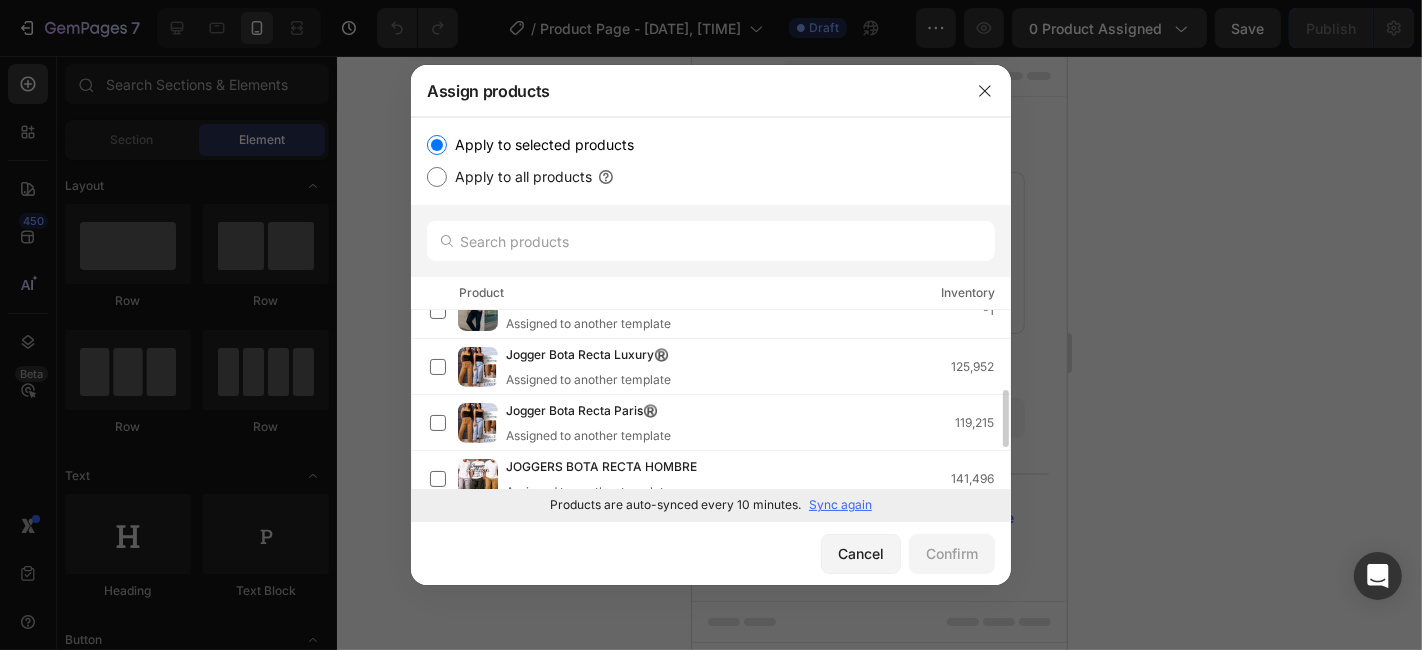 scroll, scrollTop: 0, scrollLeft: 0, axis: both 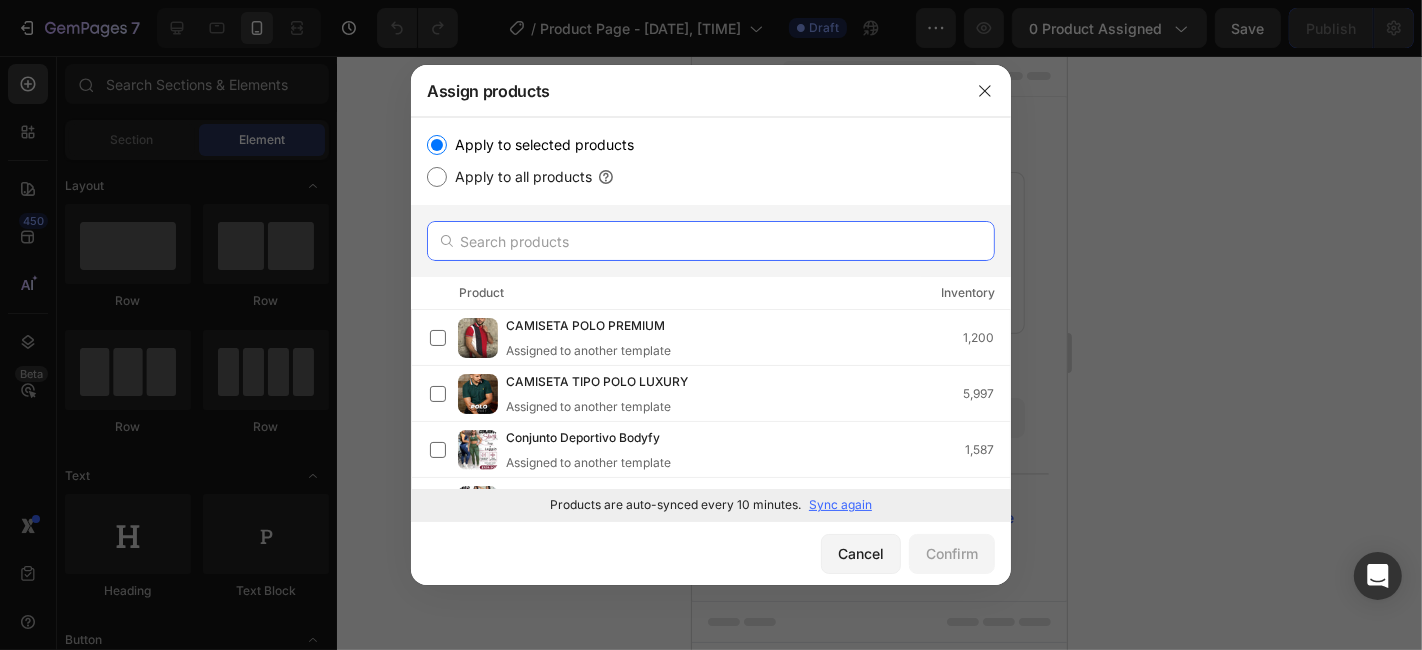 click at bounding box center (711, 241) 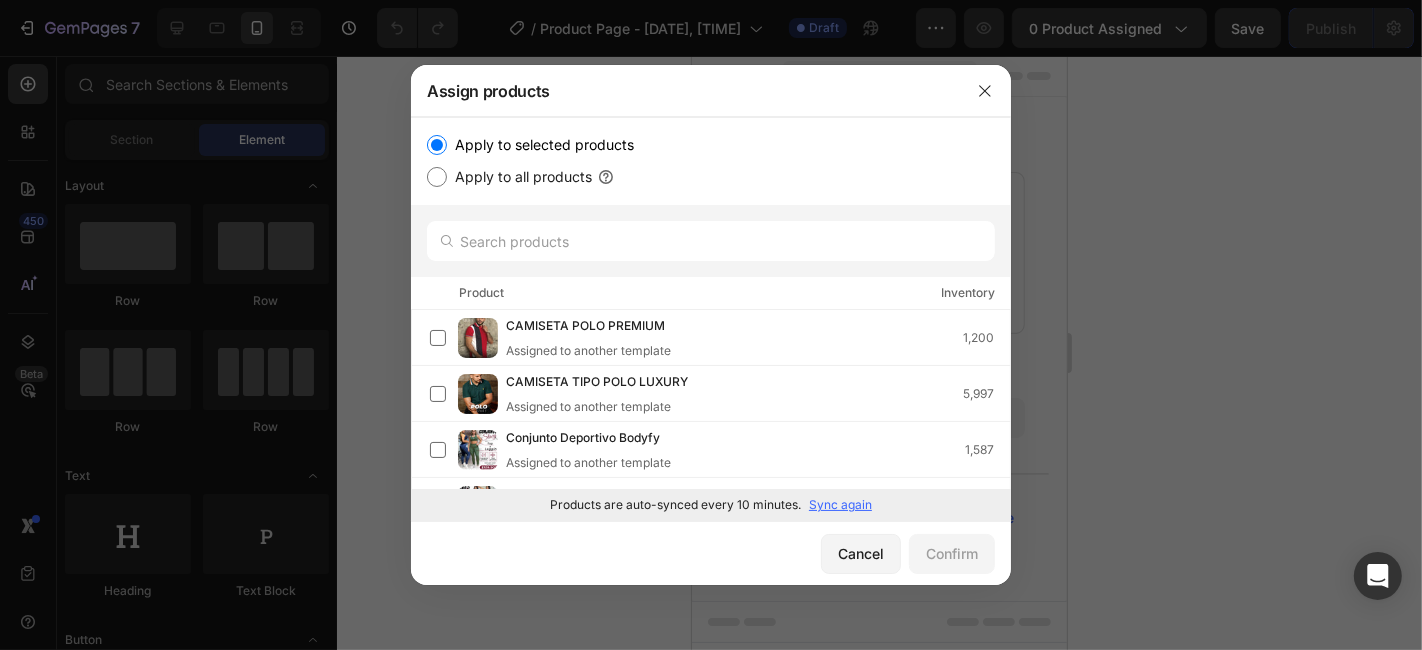 click on "Sync again" at bounding box center (840, 505) 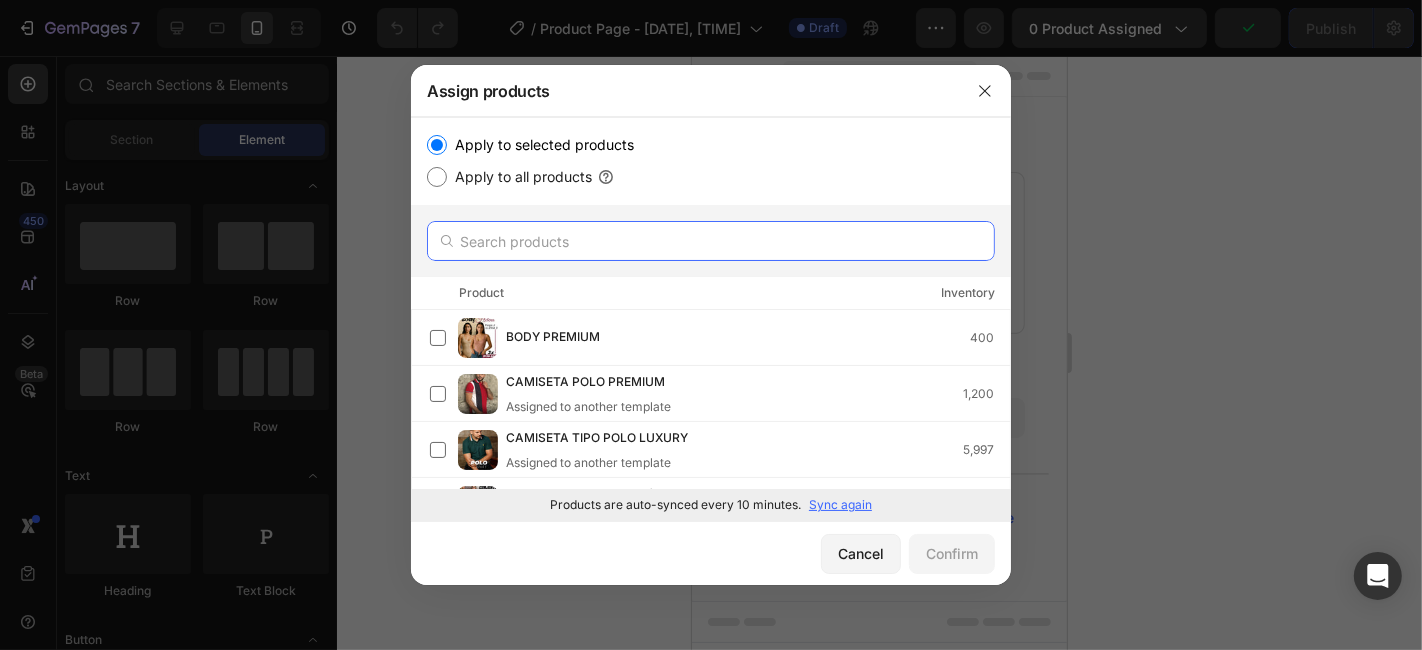 click at bounding box center [711, 241] 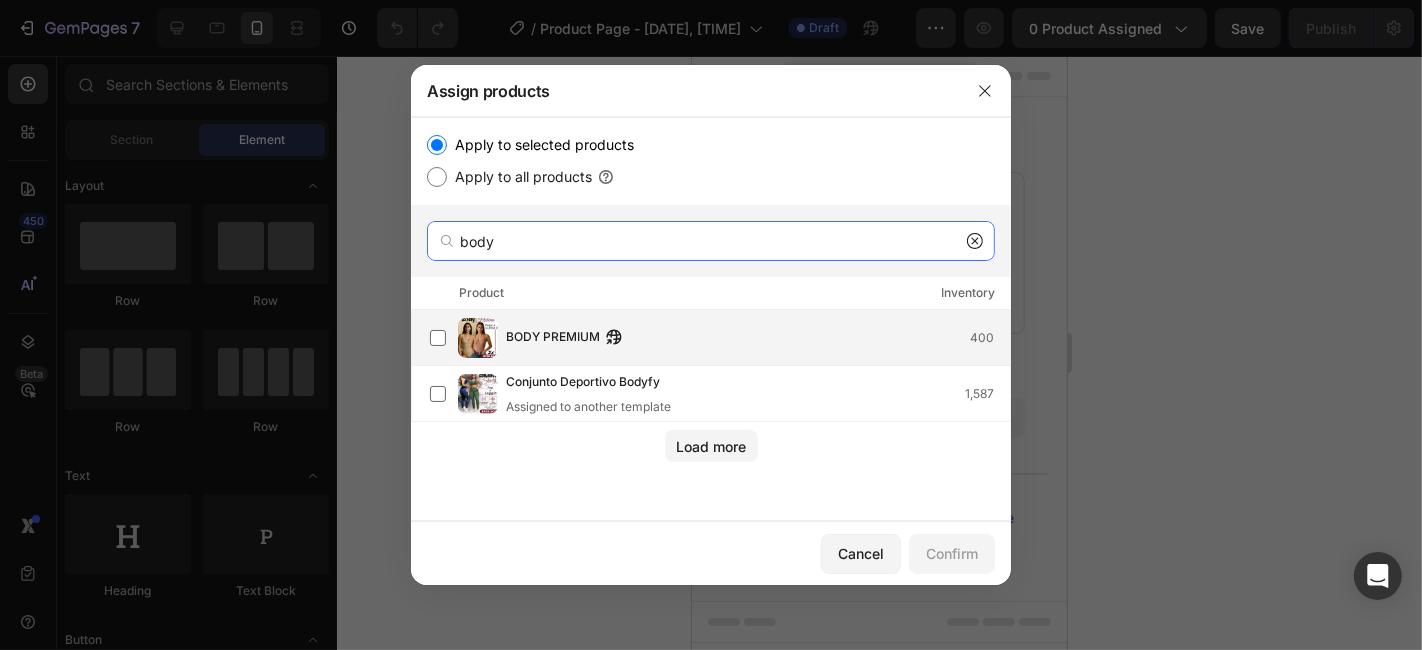 type on "body" 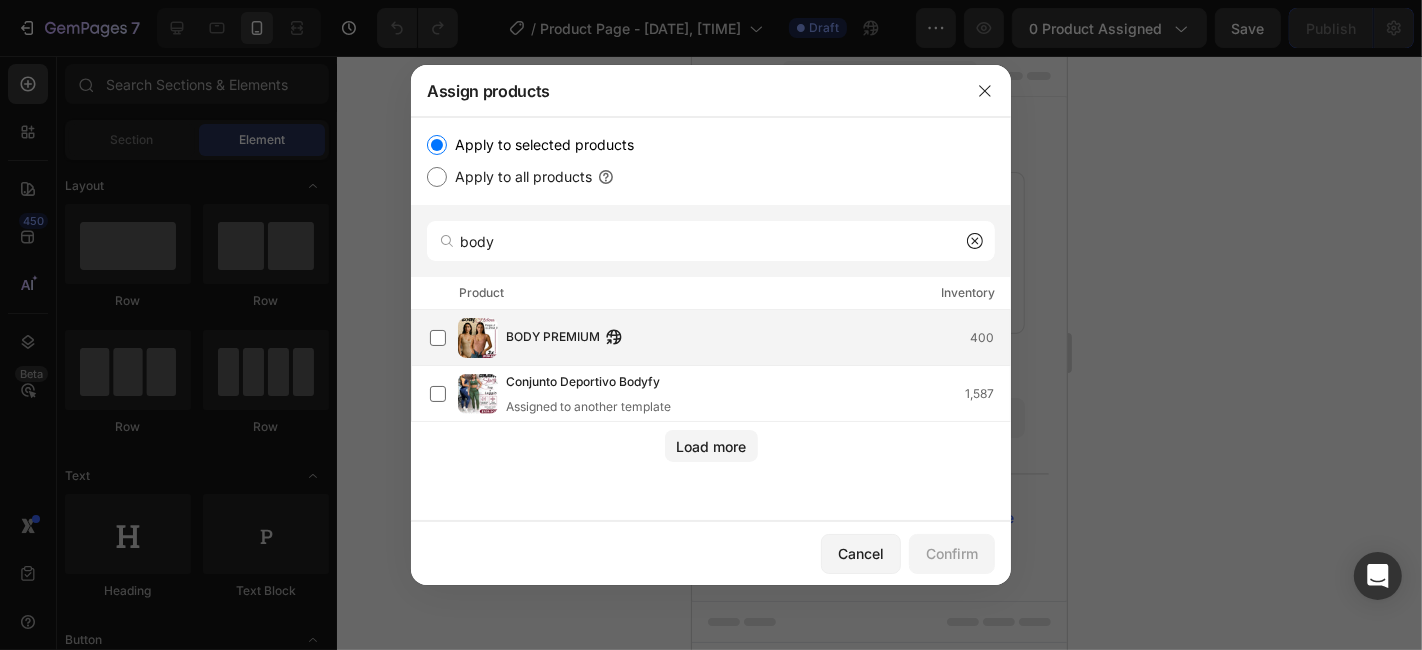 click on "BODY PREMIUM" at bounding box center (569, 338) 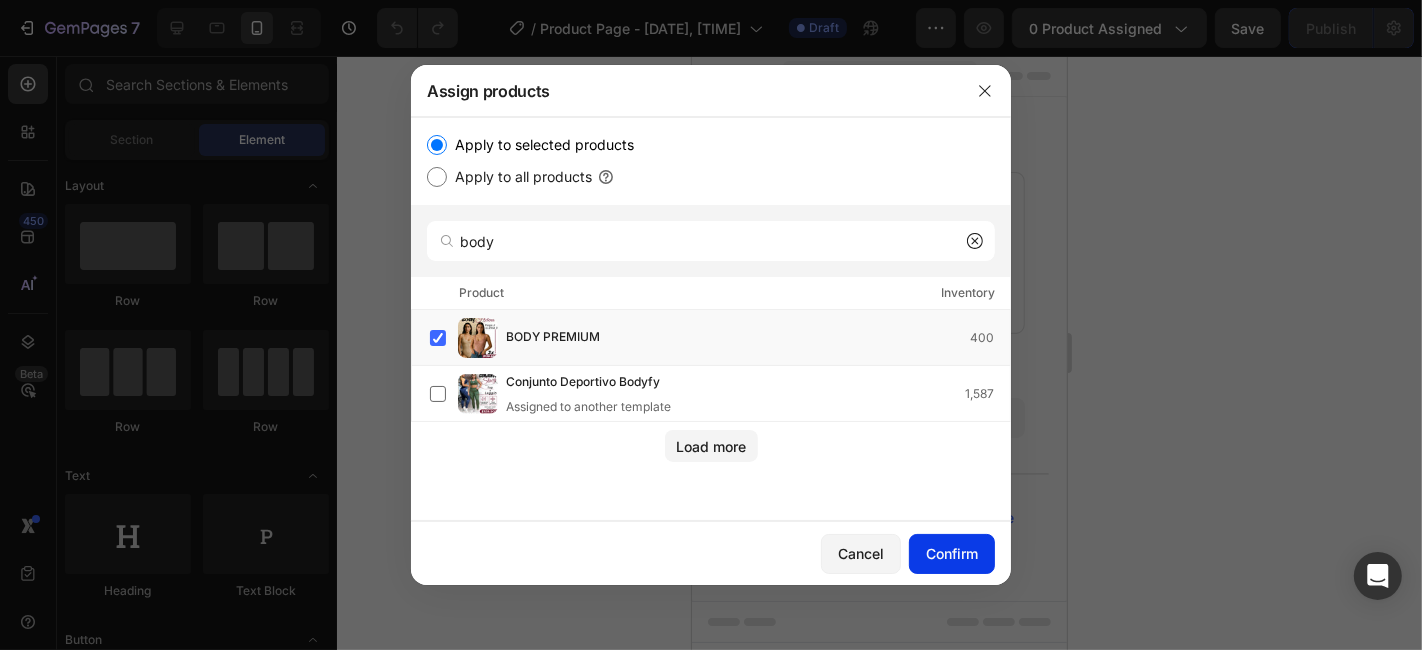 click on "Confirm" at bounding box center (952, 553) 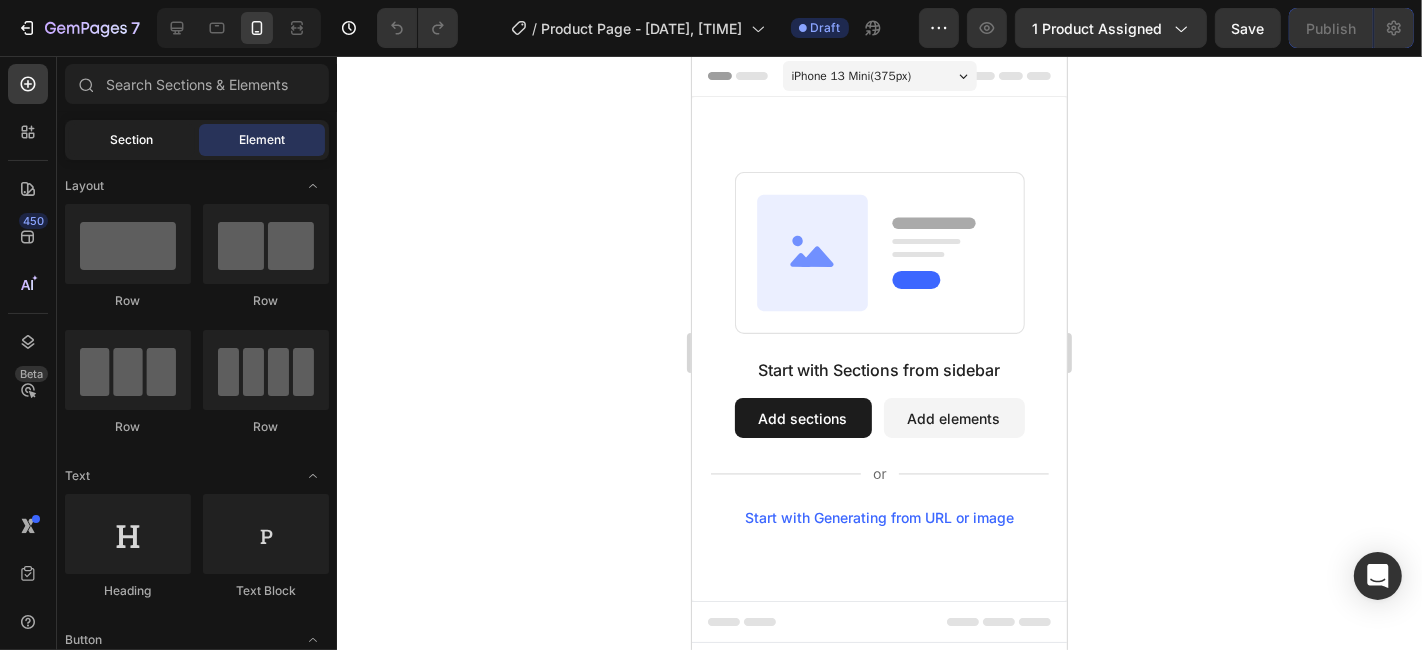 click on "Section" at bounding box center (132, 140) 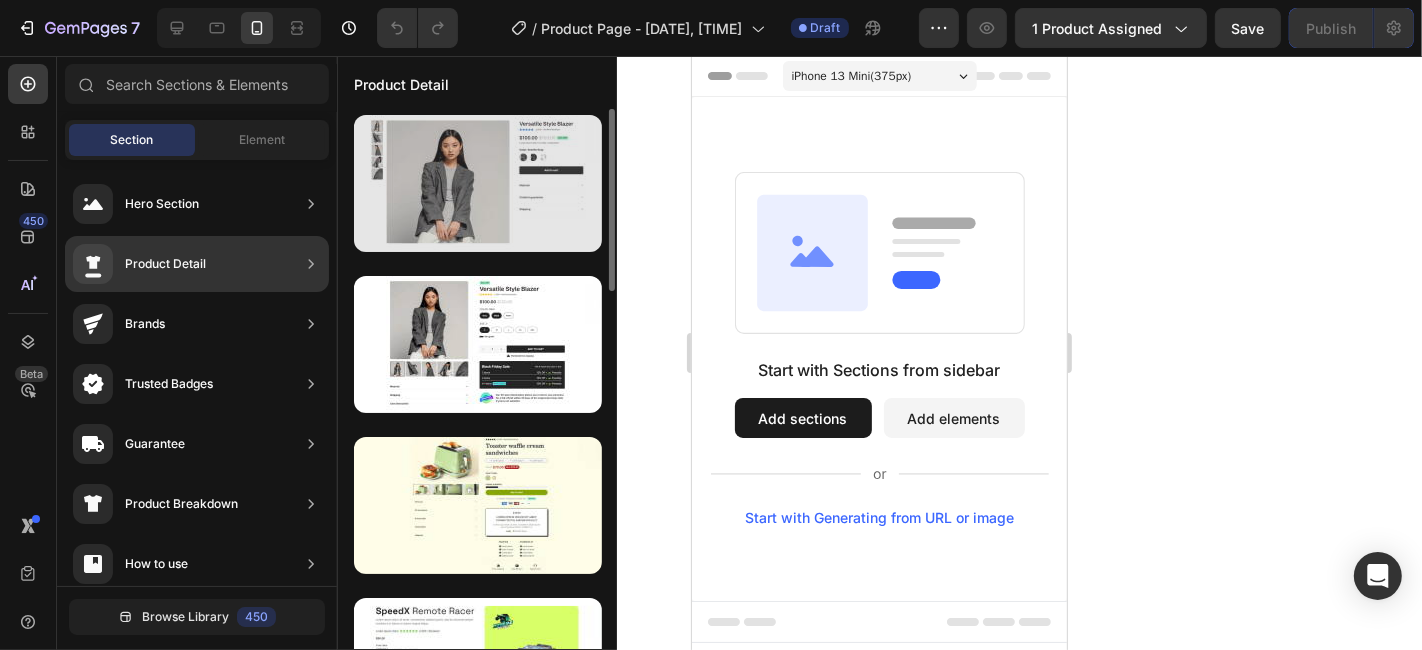 click at bounding box center (478, 183) 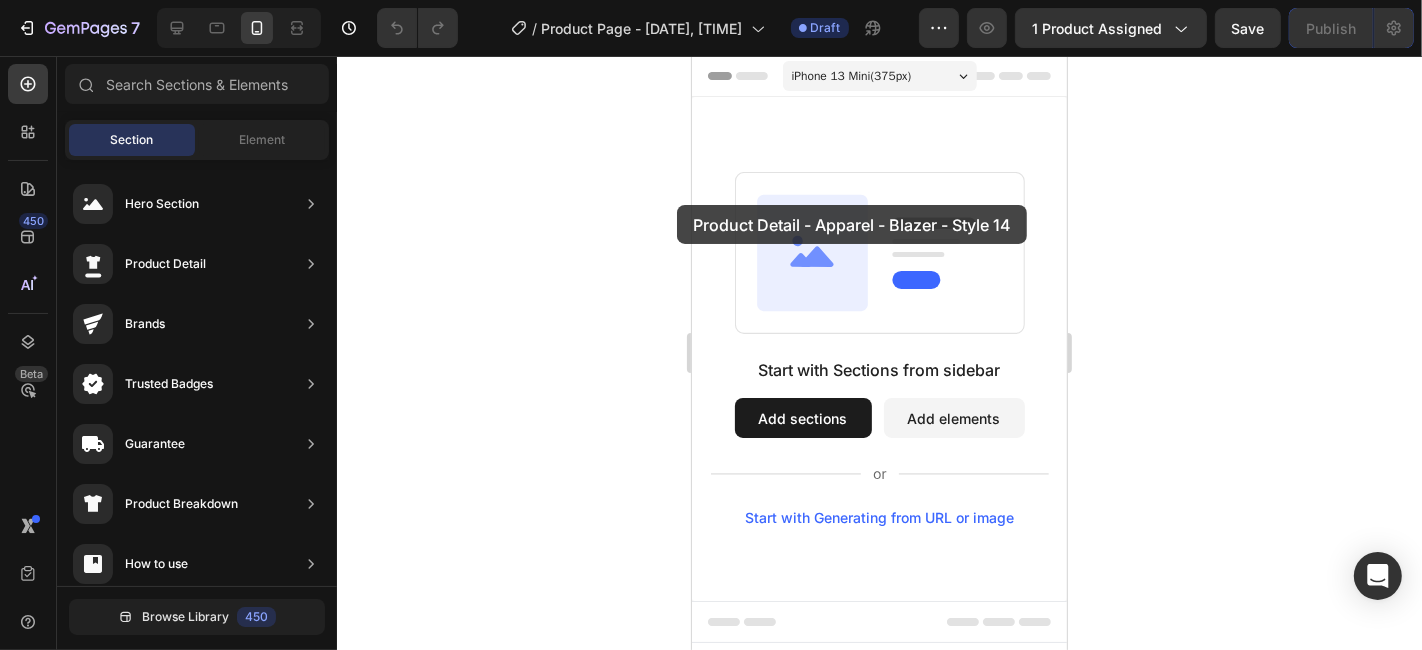 drag, startPoint x: 420, startPoint y: 210, endPoint x: 677, endPoint y: 205, distance: 257.04865 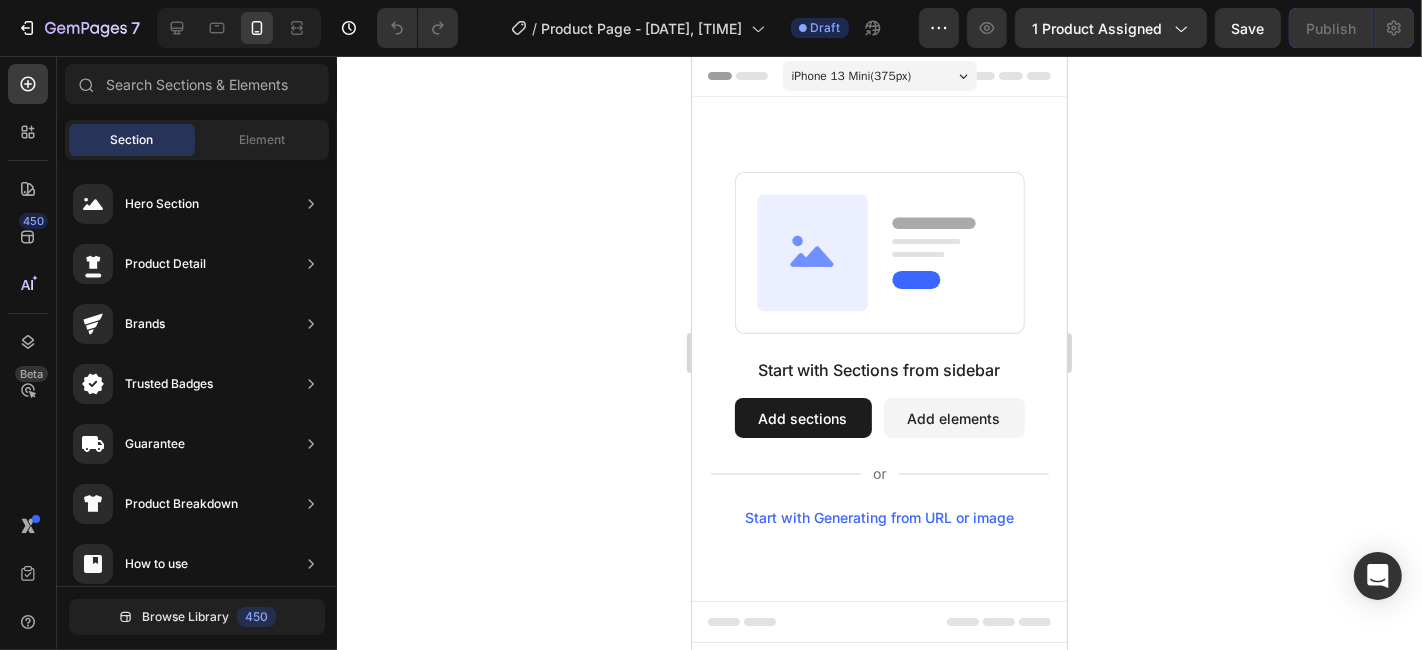 click 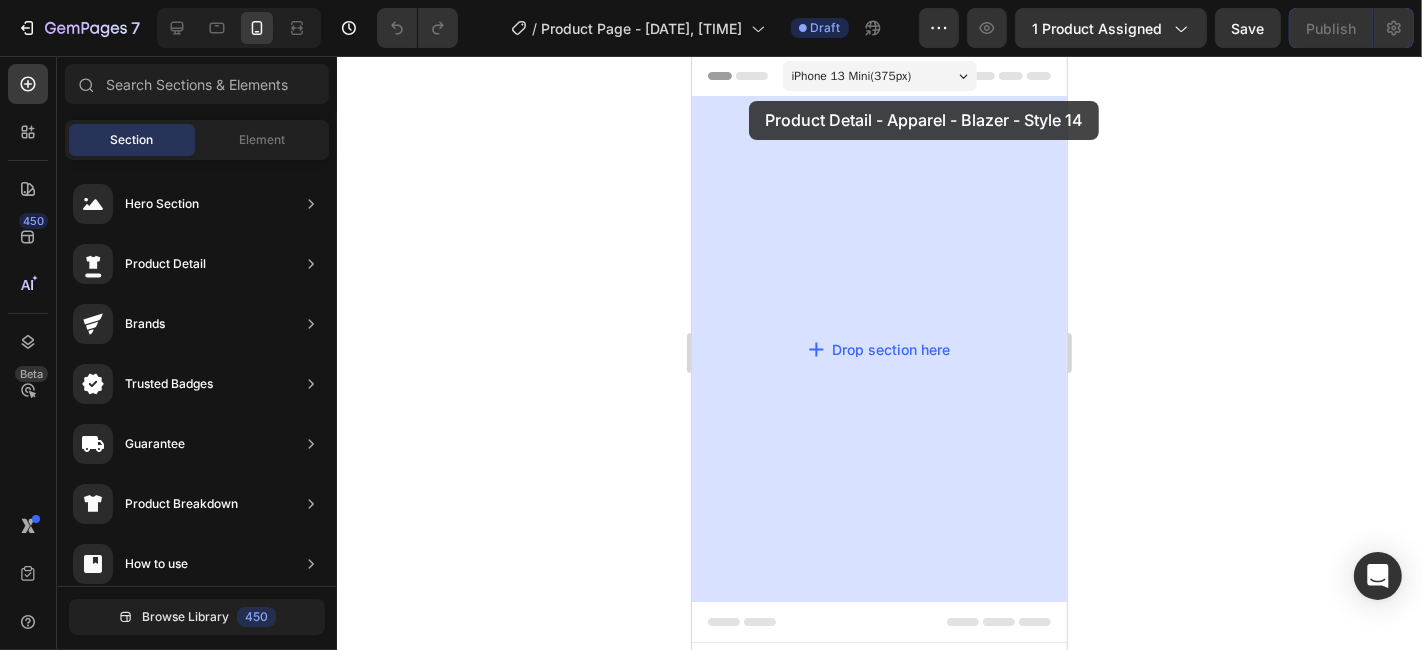 drag, startPoint x: 1099, startPoint y: 223, endPoint x: 748, endPoint y: 100, distance: 371.9274 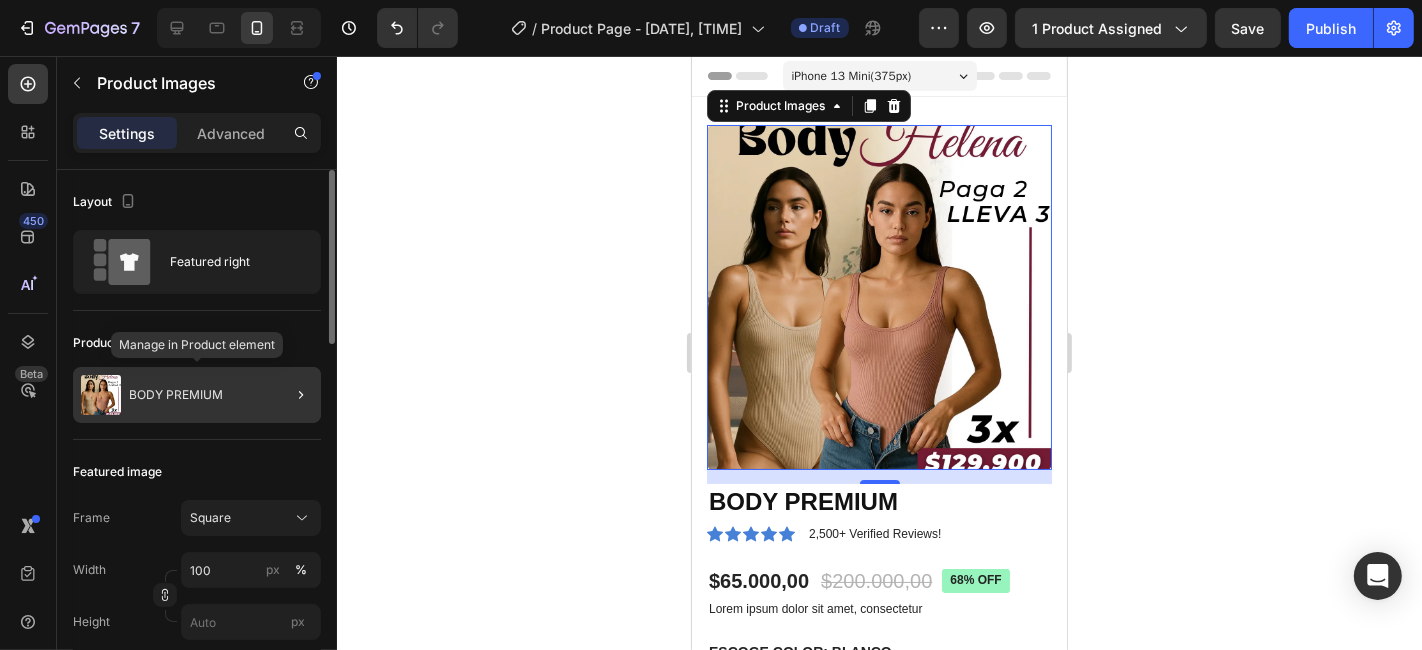 click on "BODY PREMIUM" 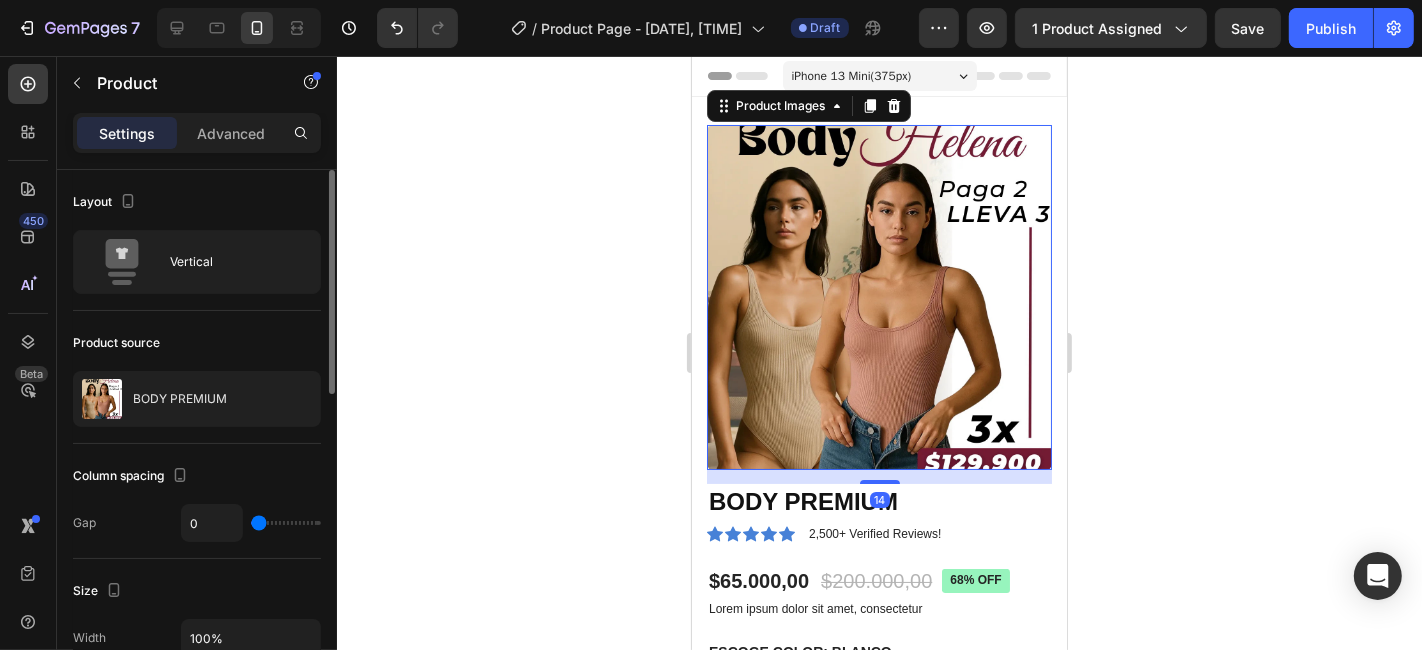 click at bounding box center [878, 296] 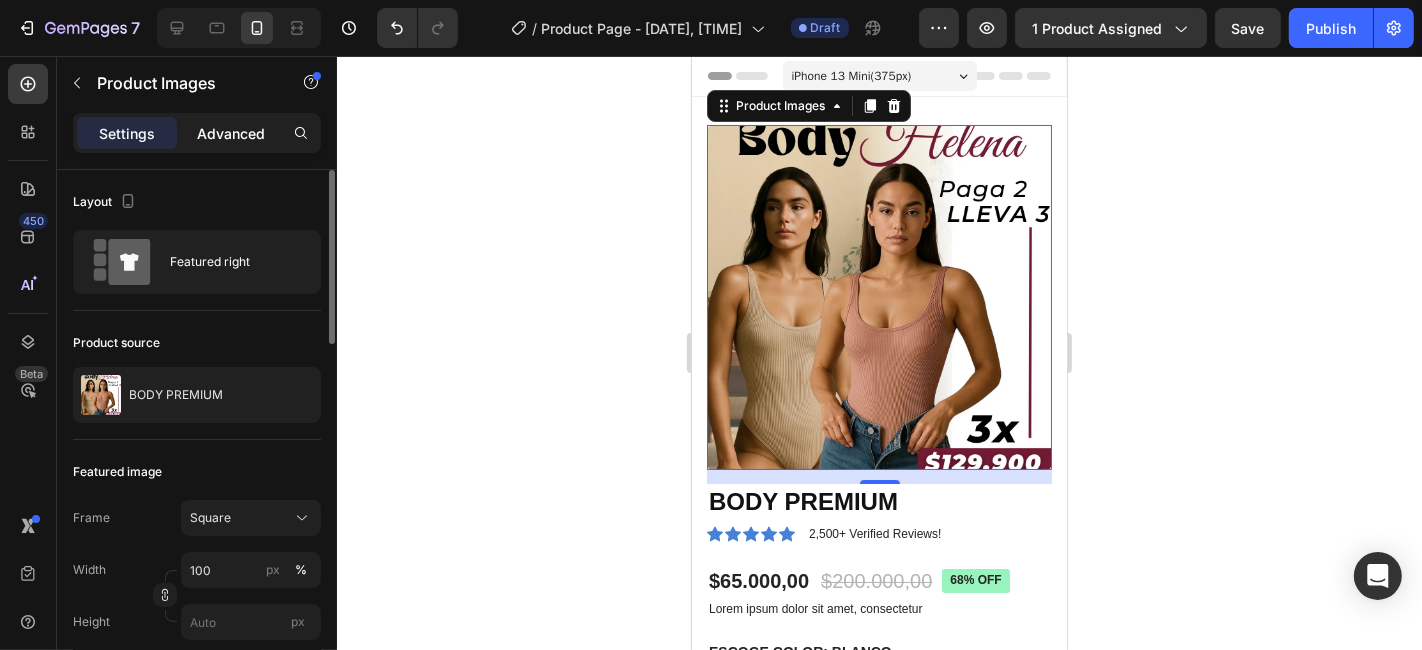 click on "Advanced" at bounding box center [231, 133] 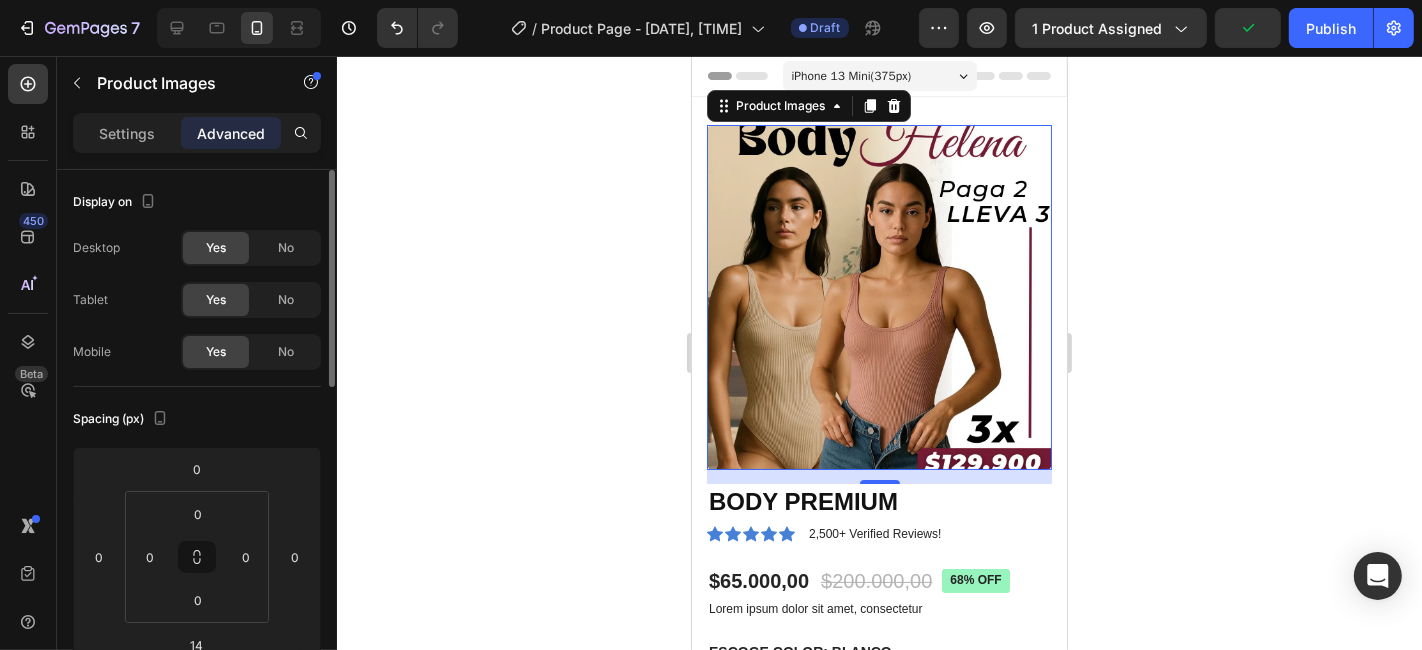 click at bounding box center (878, 296) 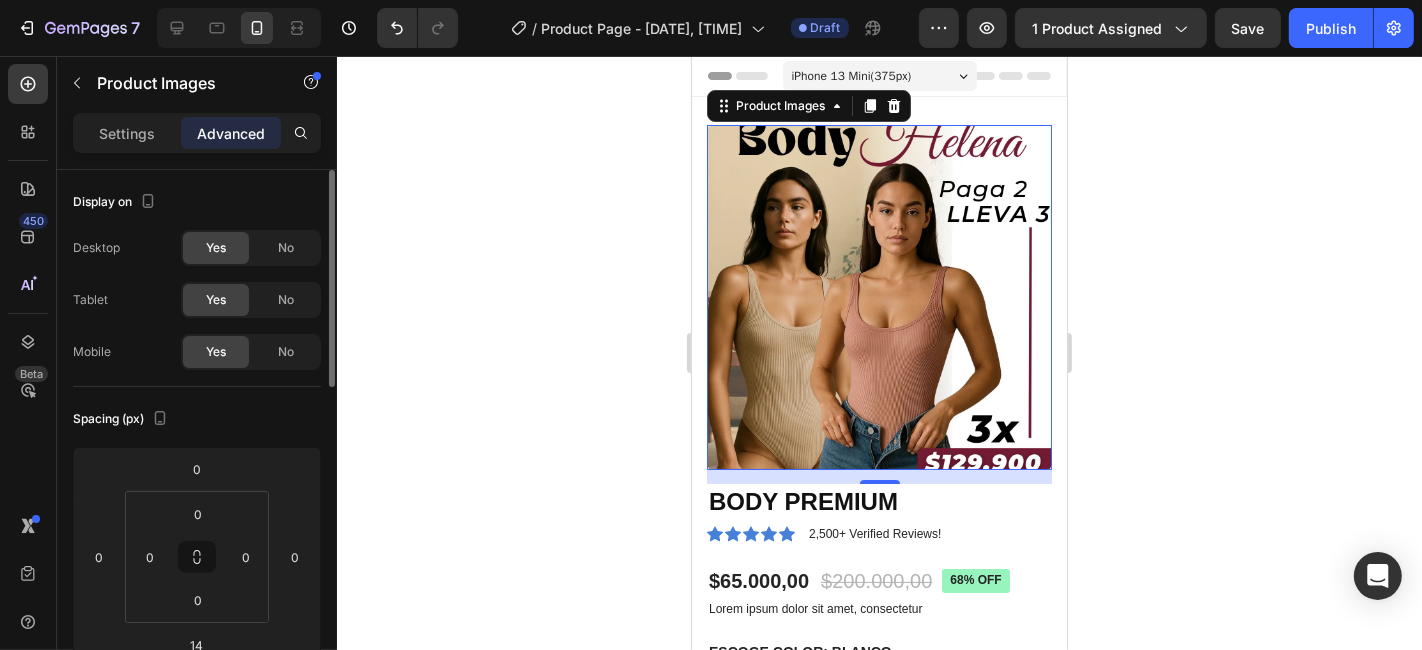 click at bounding box center (878, 296) 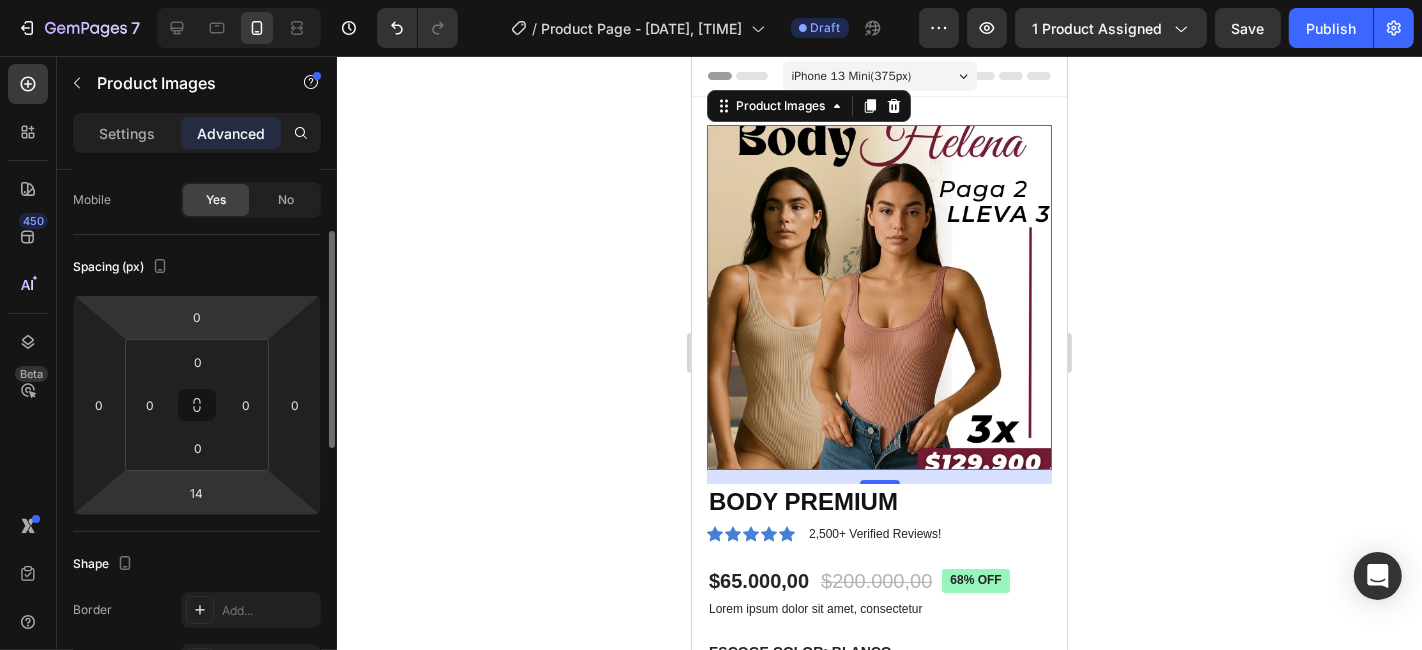 scroll, scrollTop: 170, scrollLeft: 0, axis: vertical 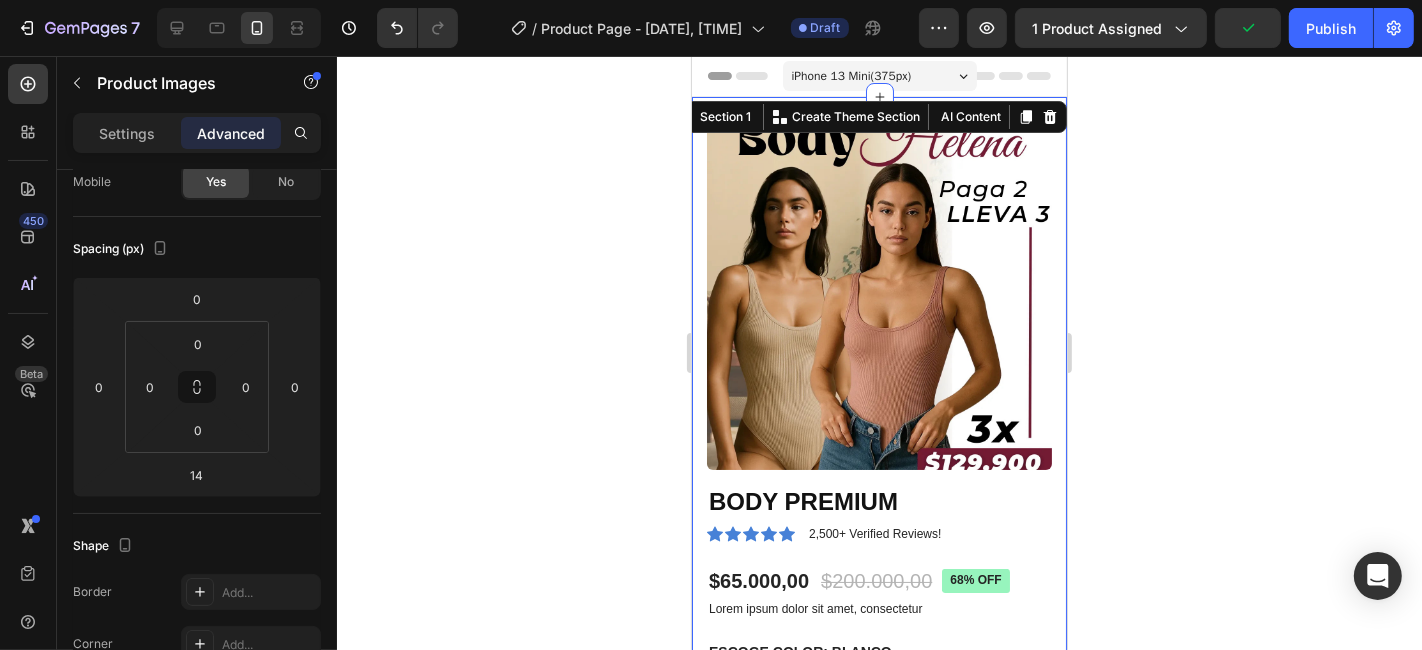 click on "Product Images BODY PREMIUM Product Title Icon Icon Icon Icon Icon Icon List 2,500+ Verified Reviews! Text Block Row $65.000,00 Product Price Product Price $200.000,00 Product Price Product Price 68% off Product Badge Row Lorem ipsum dolor sit amet, consectetur Text Block ESCOGE COLOR: BLANCO BLANCO BLANCO BLANCO NEGRO NEGRO NEGRO ROSA ROSA ROSA TAUPE TAUPE TAUPE ESCOGE TALLA: S / [SIZE] S / [SIZE] S / [SIZE] S / [SIZE] M / [SIZE] M / [SIZE] M / [SIZE] L / [SIZE] L / [SIZE] L / [SIZE] XL / [SIZE] XL / [SIZE] XL / [SIZE] 2XL/[SIZE] 2XL/[SIZE] 2XL/[SIZE] Product Variants Swatches 1 Product Quantity Row Add to cart Add to Cart Row Material Comfort guarantee Shipping Accordion Row Product Section 1 You can create reusable sections Create Theme Section AI Content Write with GemAI What would you like to describe here? Tone and Voice Persuasive Product BODY PREMIUM Show more Generate" at bounding box center [878, 657] 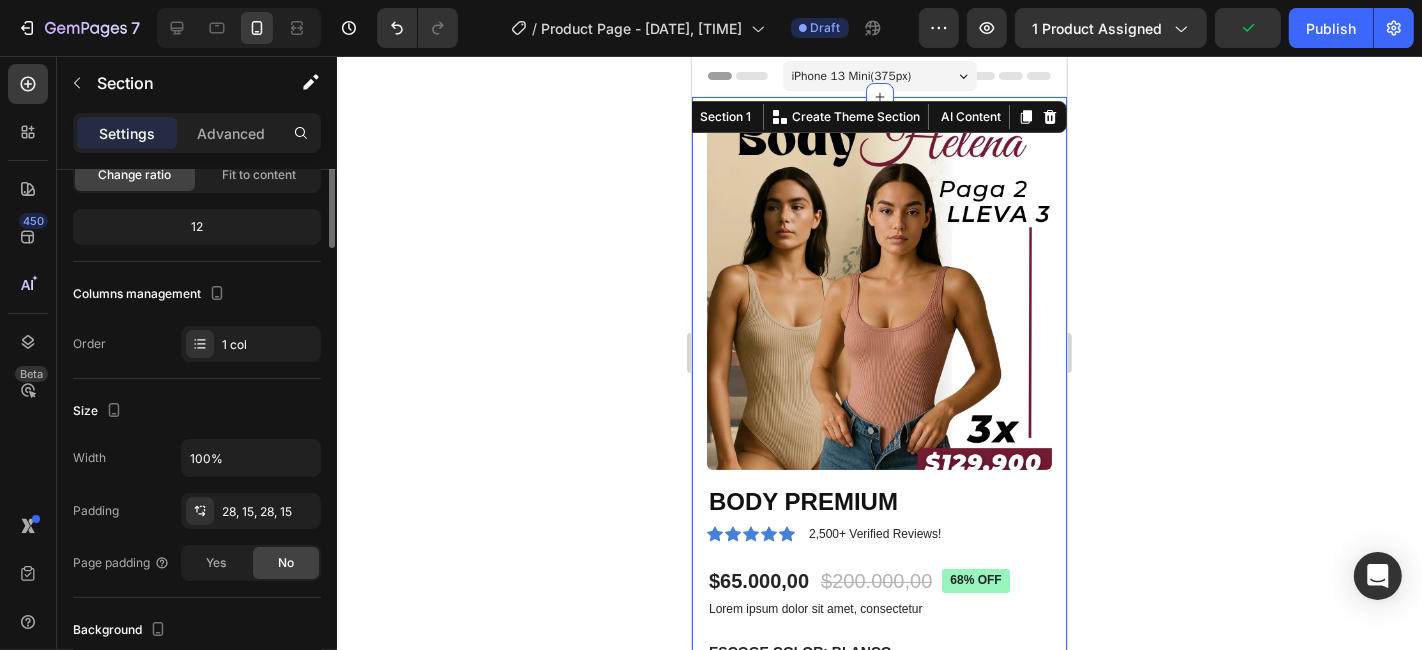 scroll, scrollTop: 0, scrollLeft: 0, axis: both 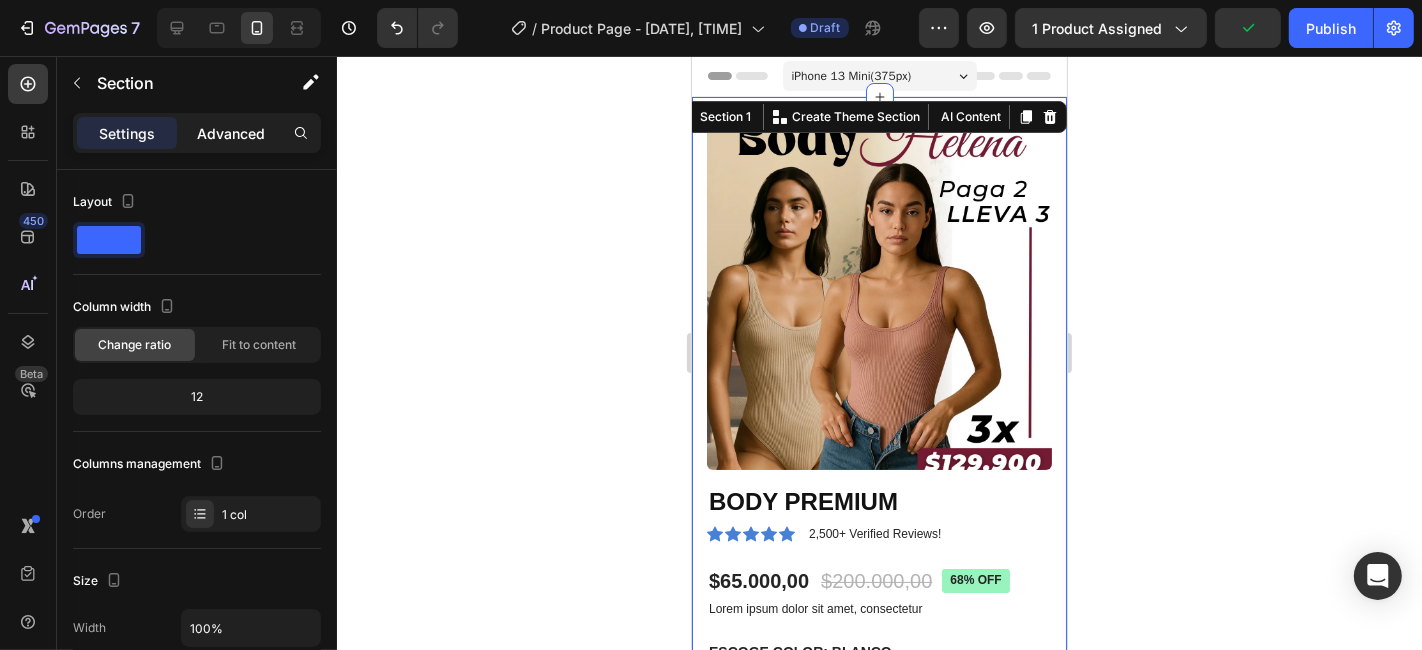 click on "Advanced" at bounding box center (231, 133) 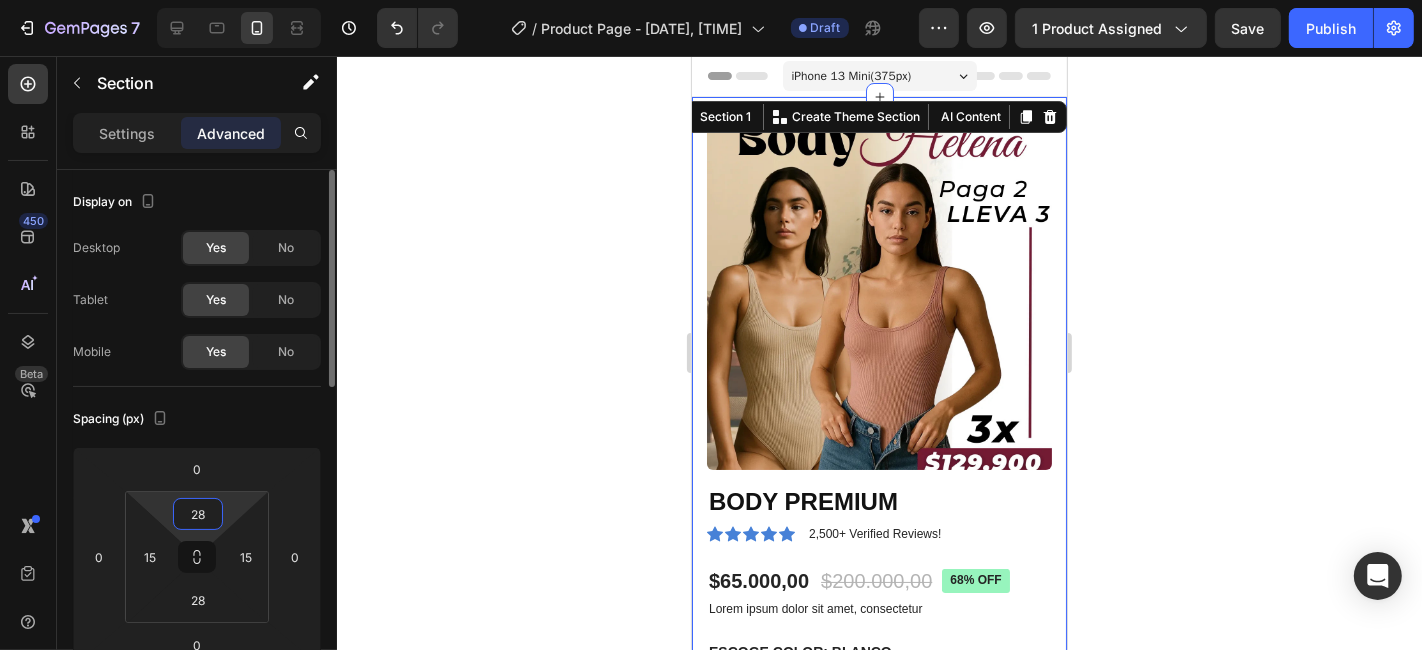 click on "28" at bounding box center [198, 514] 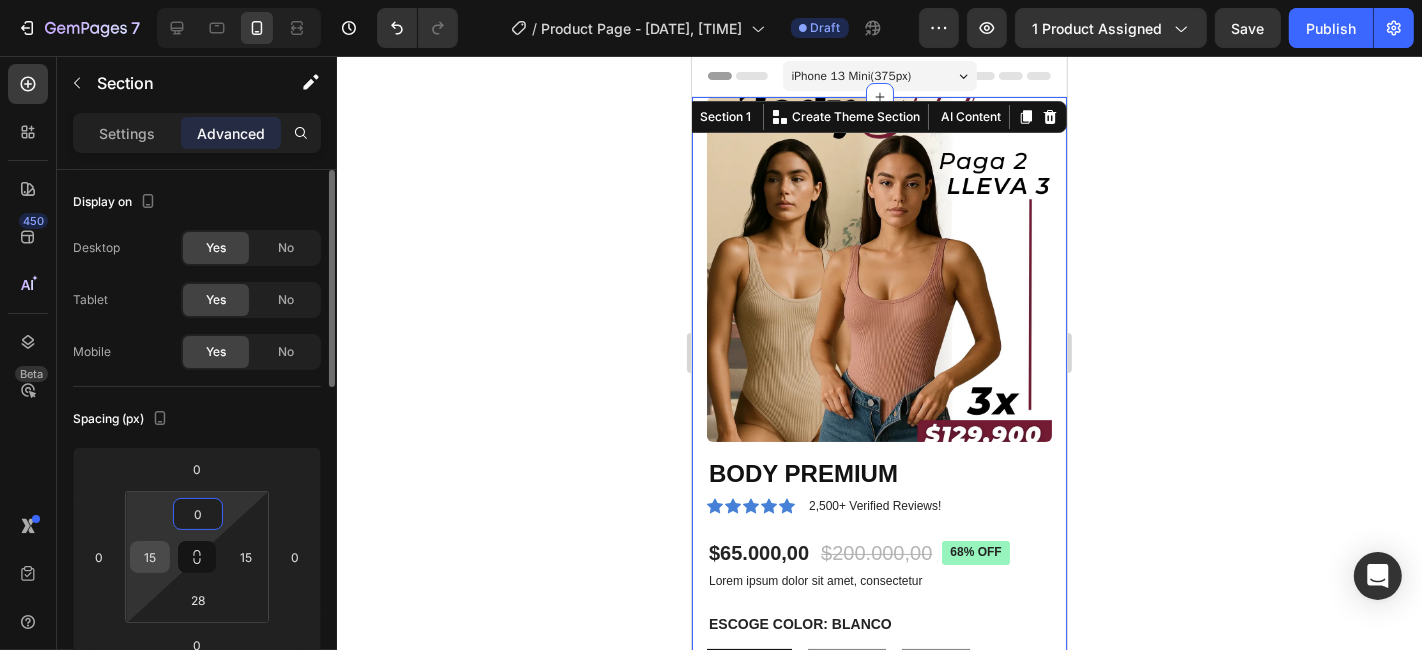 type on "0" 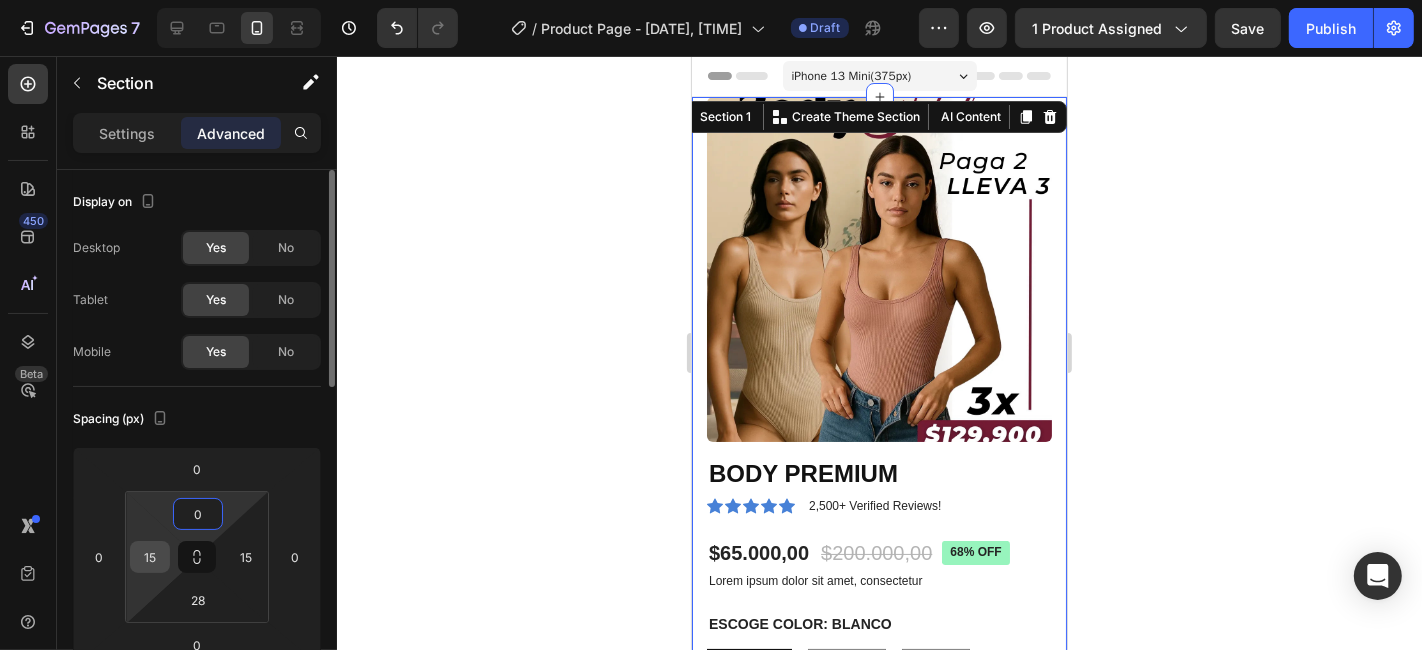 click on "15" at bounding box center [150, 557] 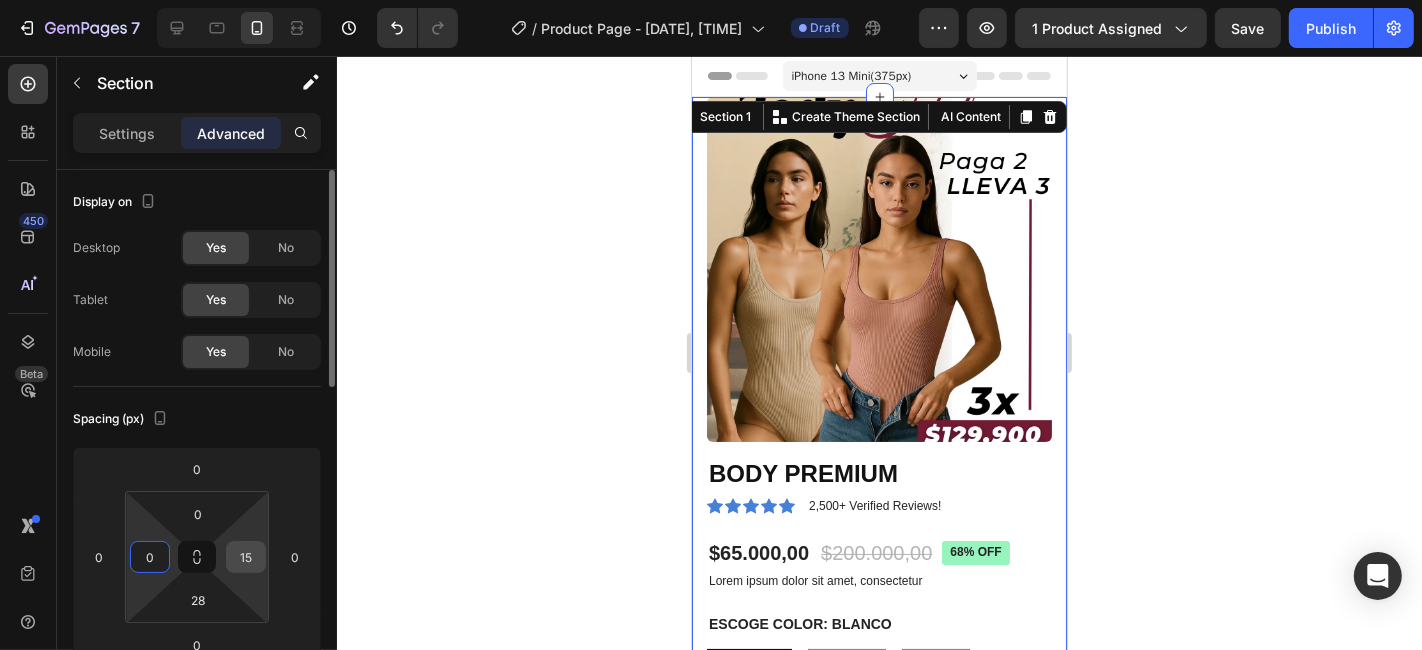 type on "0" 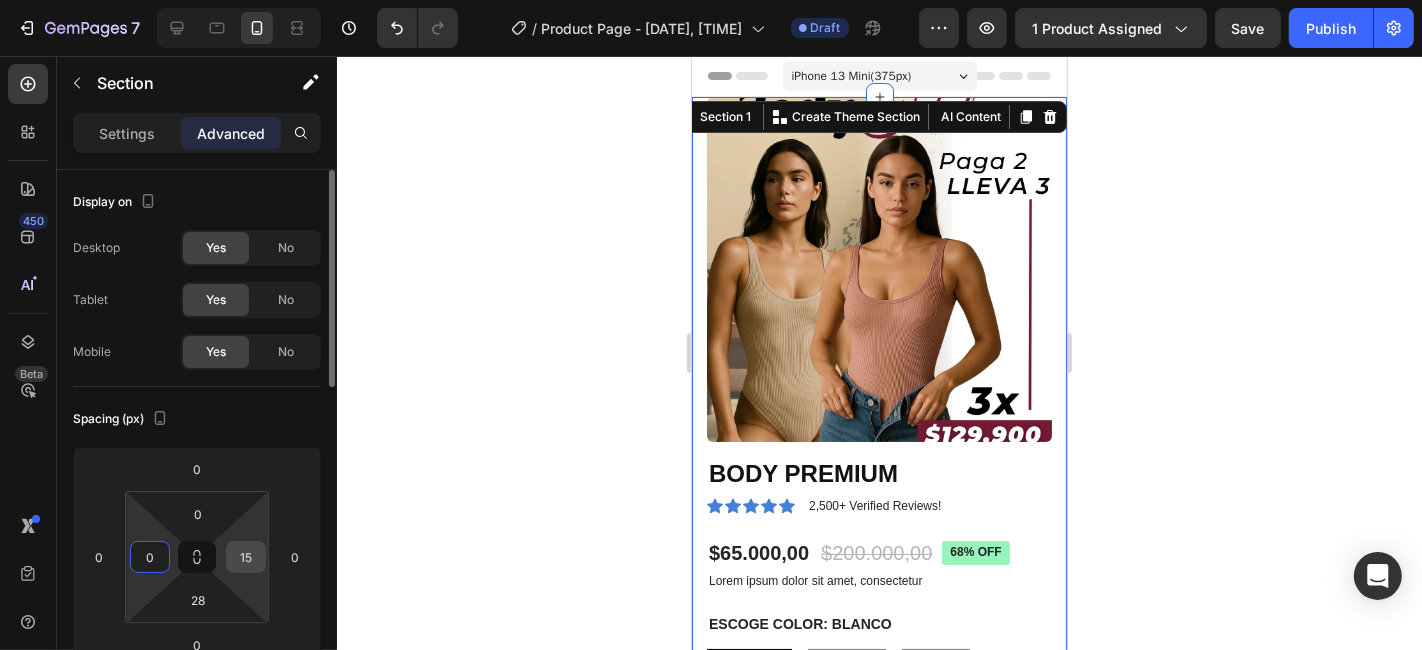 click on "15" at bounding box center (246, 557) 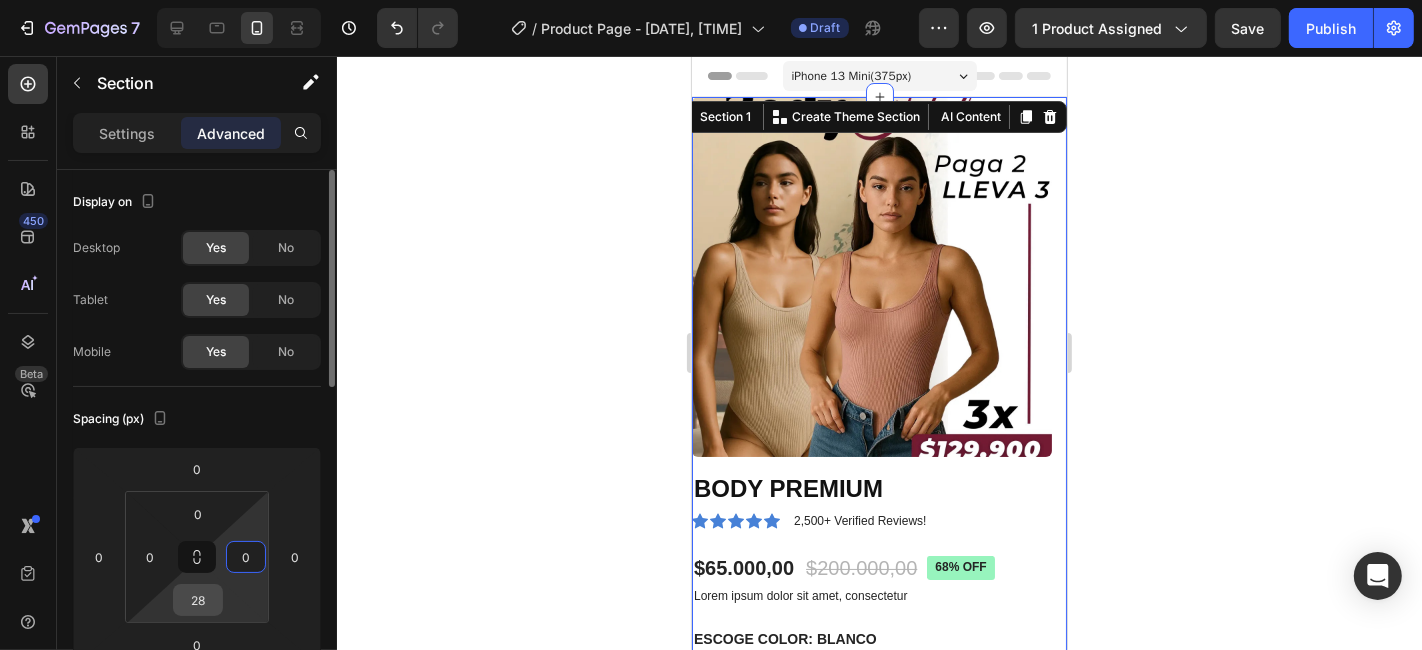 type on "0" 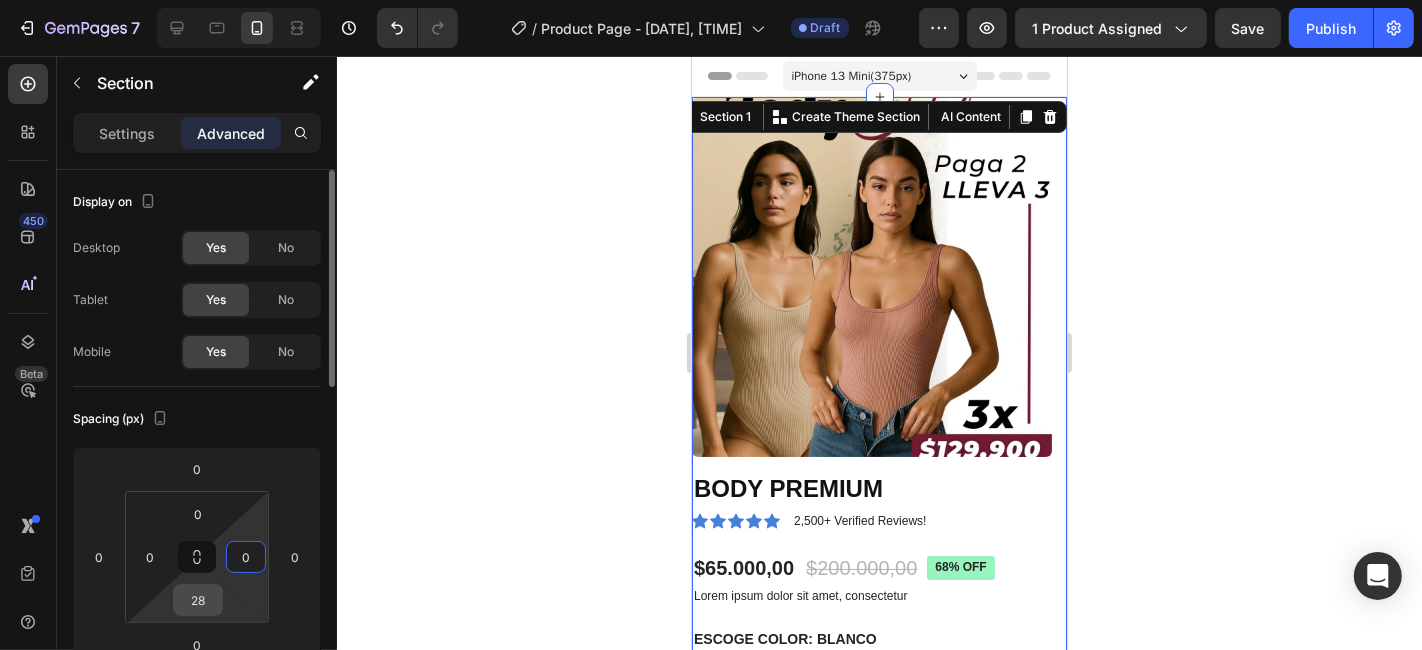 click on "28" at bounding box center (198, 600) 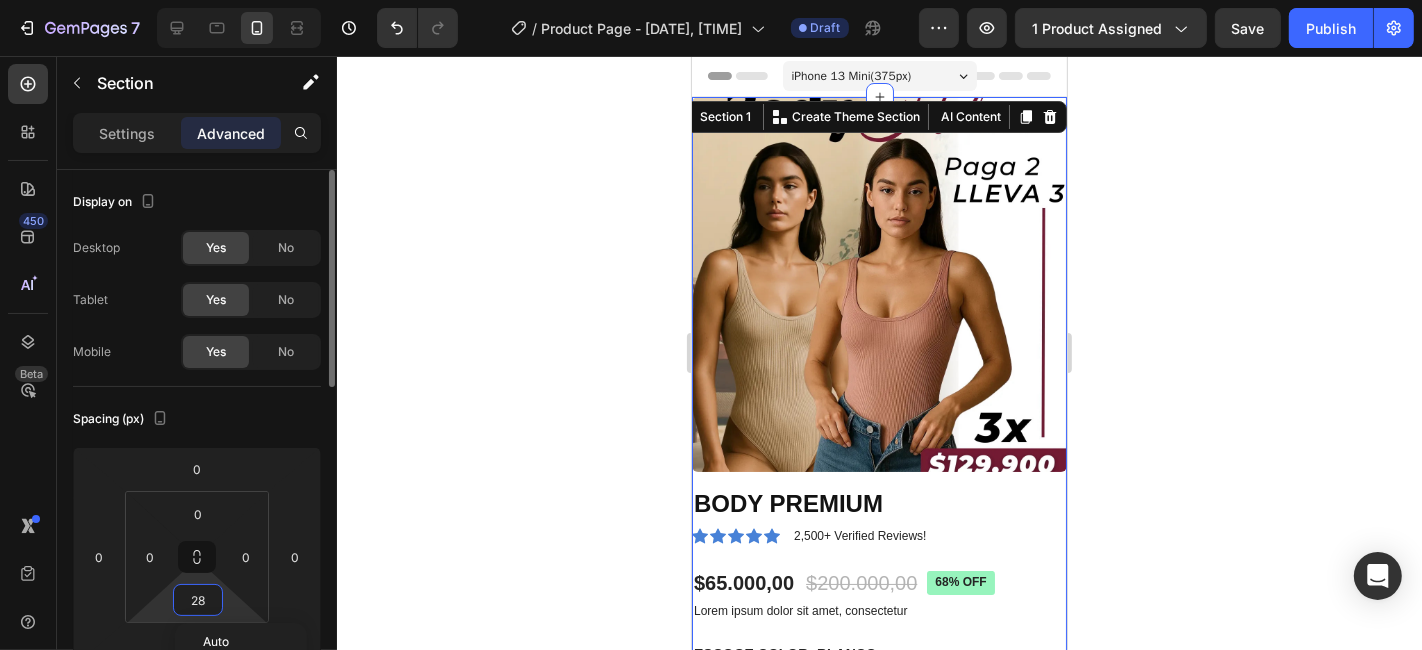 type on "0" 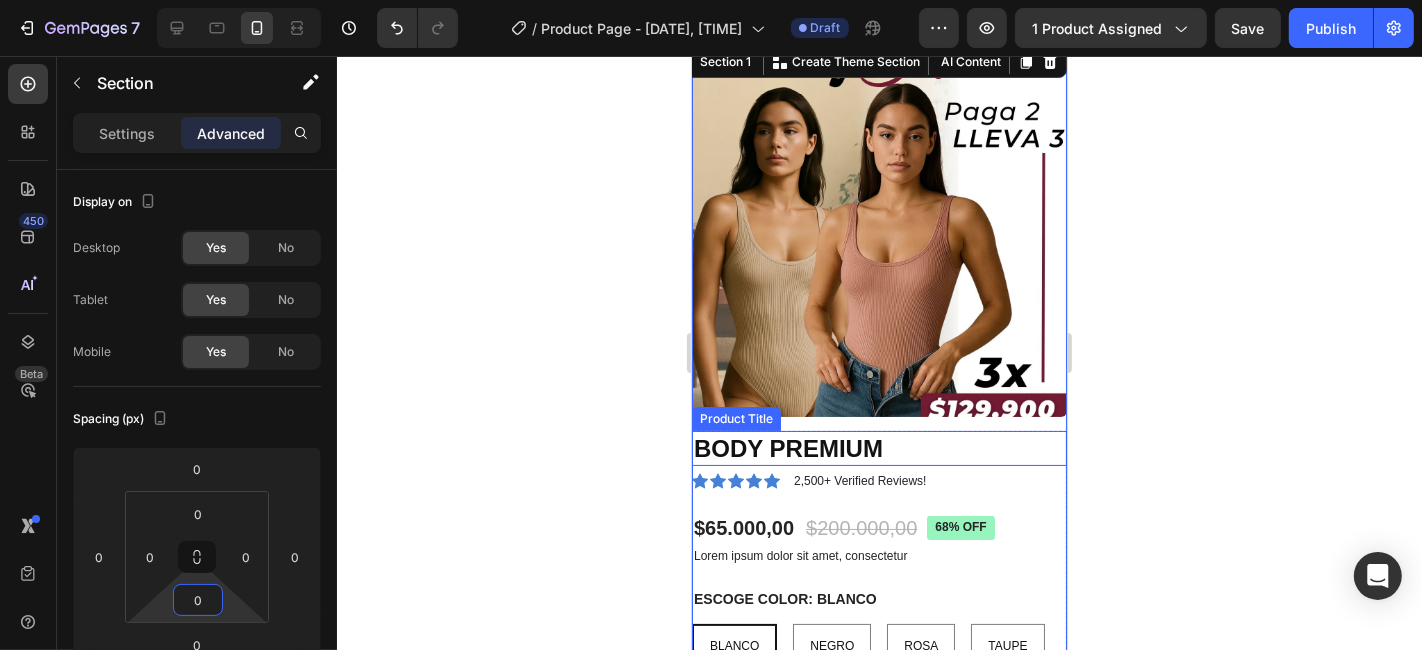 scroll, scrollTop: 54, scrollLeft: 0, axis: vertical 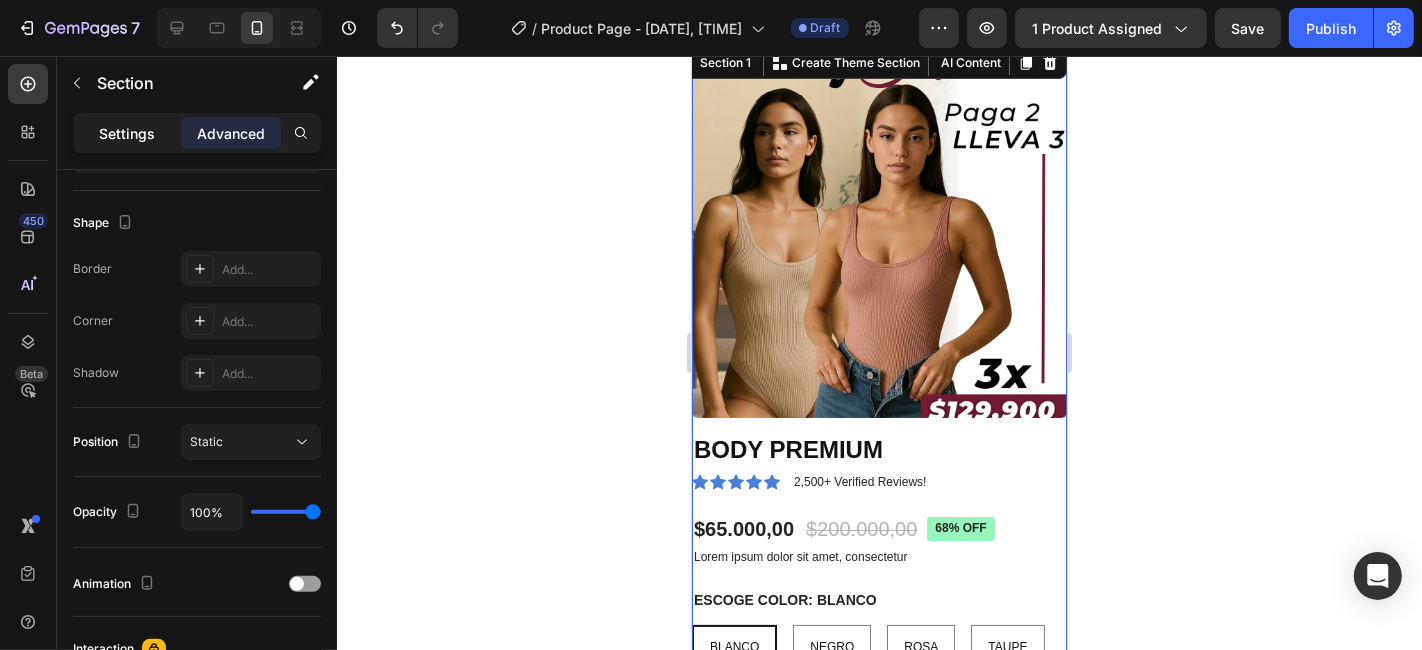 click on "Settings" at bounding box center [127, 133] 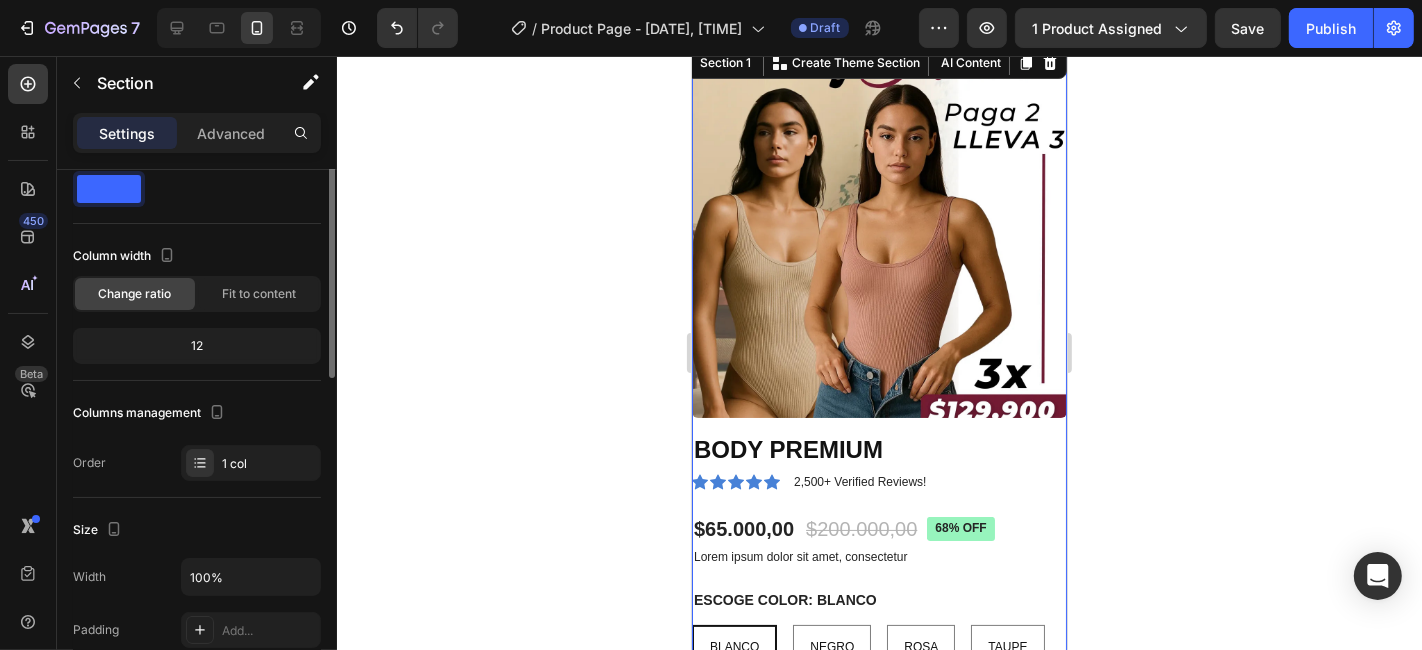 scroll, scrollTop: 0, scrollLeft: 0, axis: both 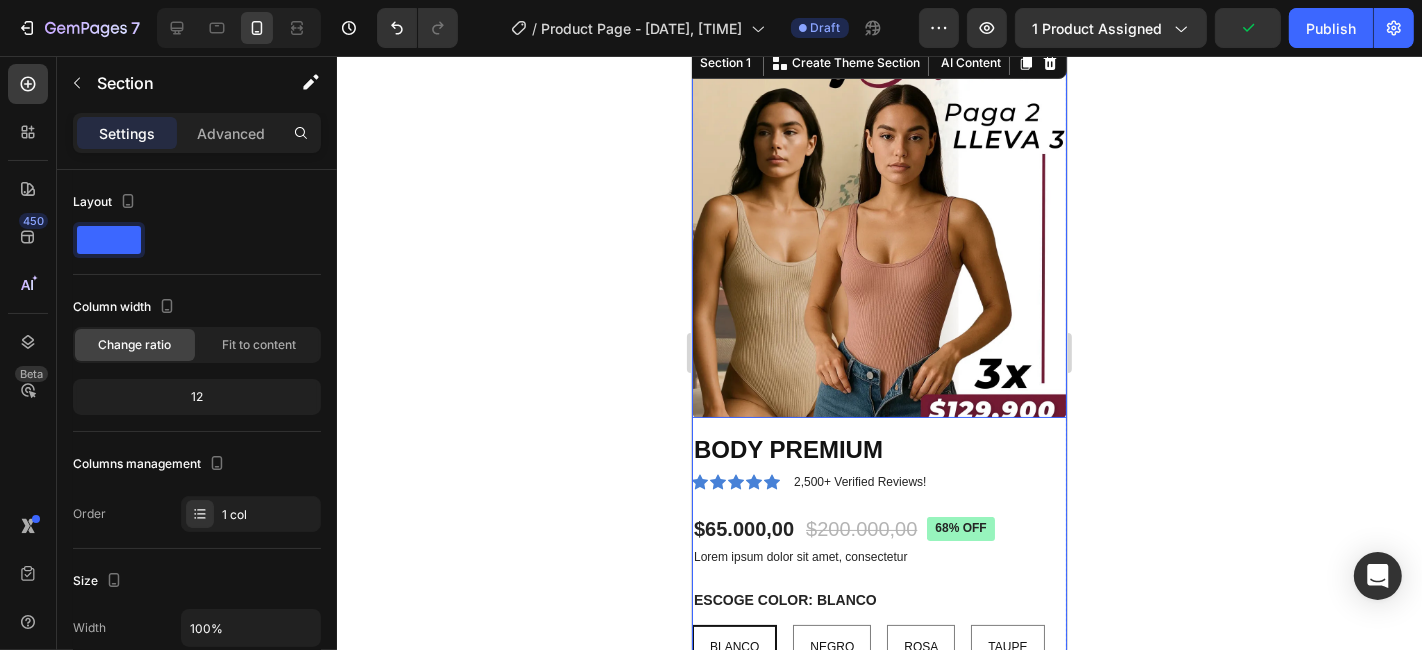 click at bounding box center [878, 229] 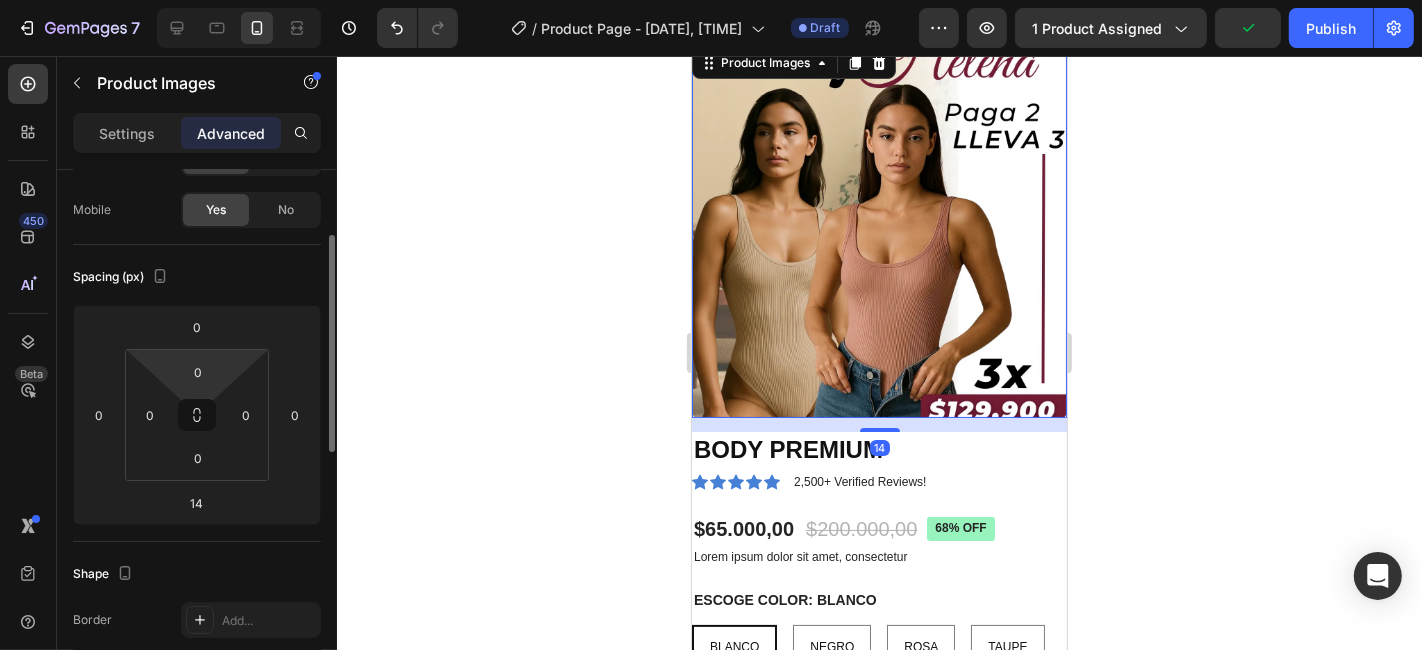 scroll, scrollTop: 148, scrollLeft: 0, axis: vertical 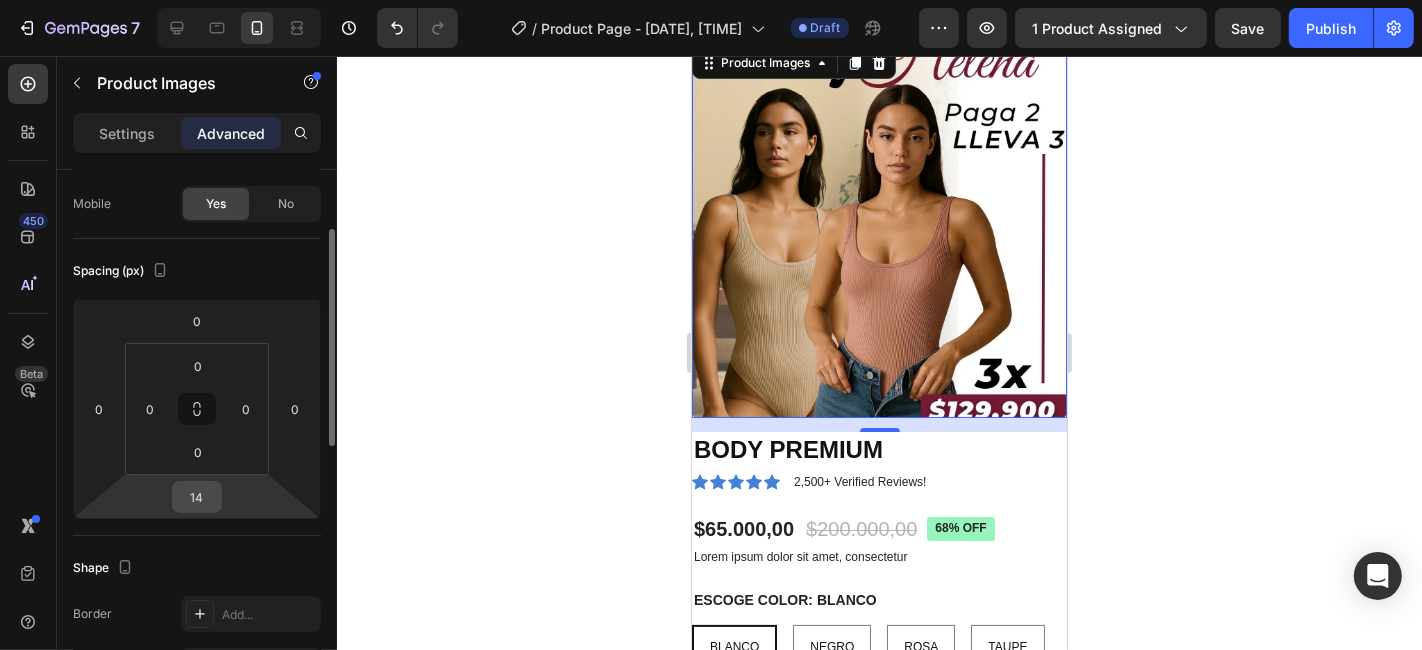 click on "14" at bounding box center [197, 497] 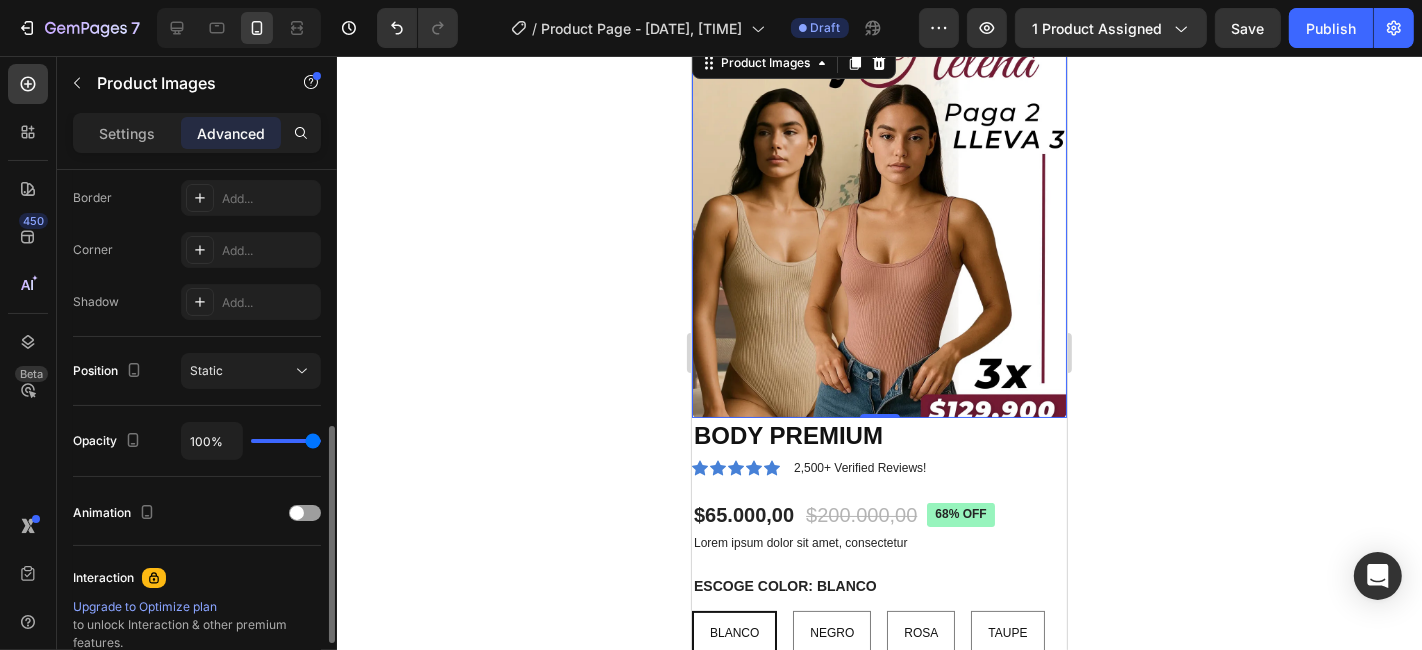 scroll, scrollTop: 583, scrollLeft: 0, axis: vertical 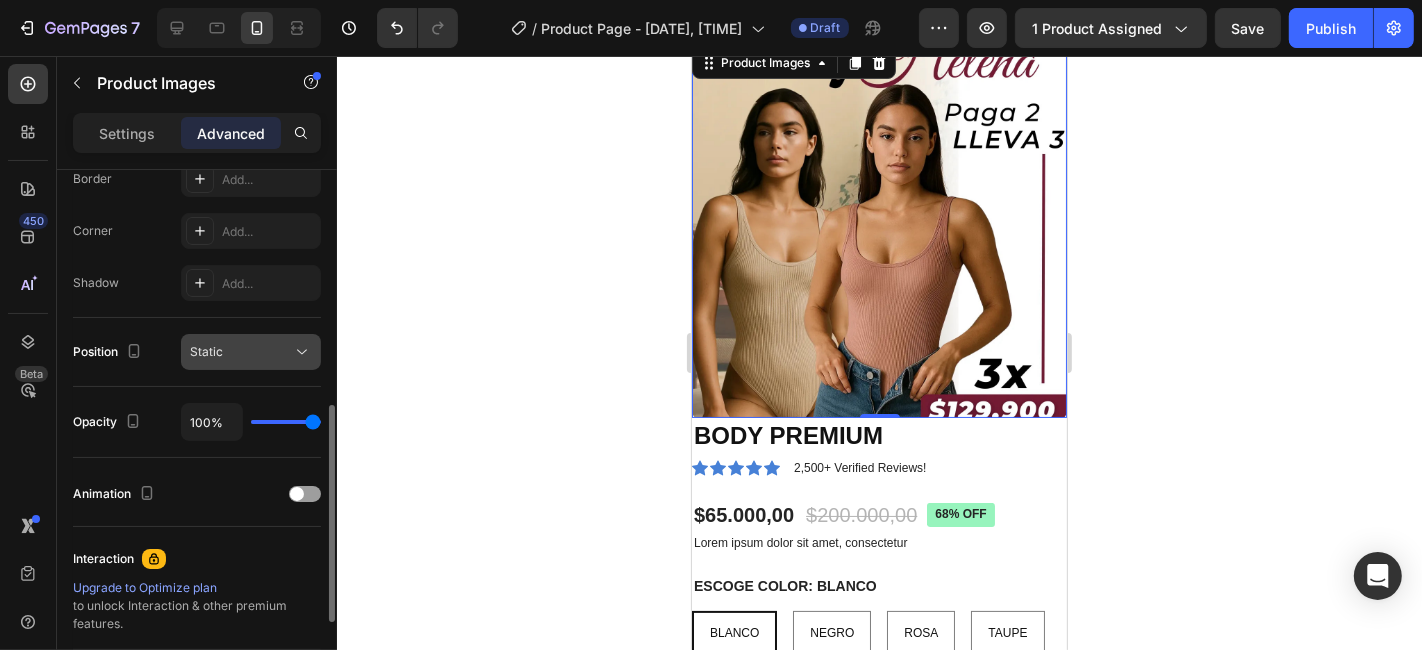 type on "0" 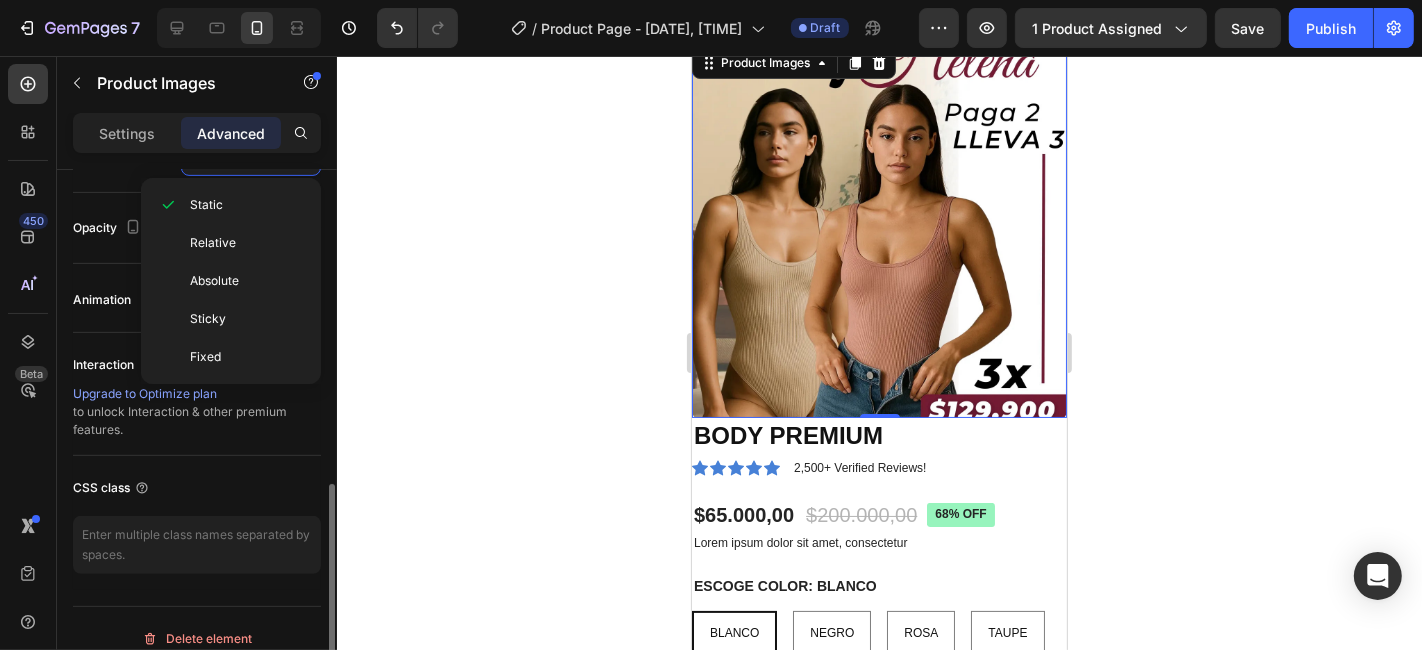scroll, scrollTop: 793, scrollLeft: 0, axis: vertical 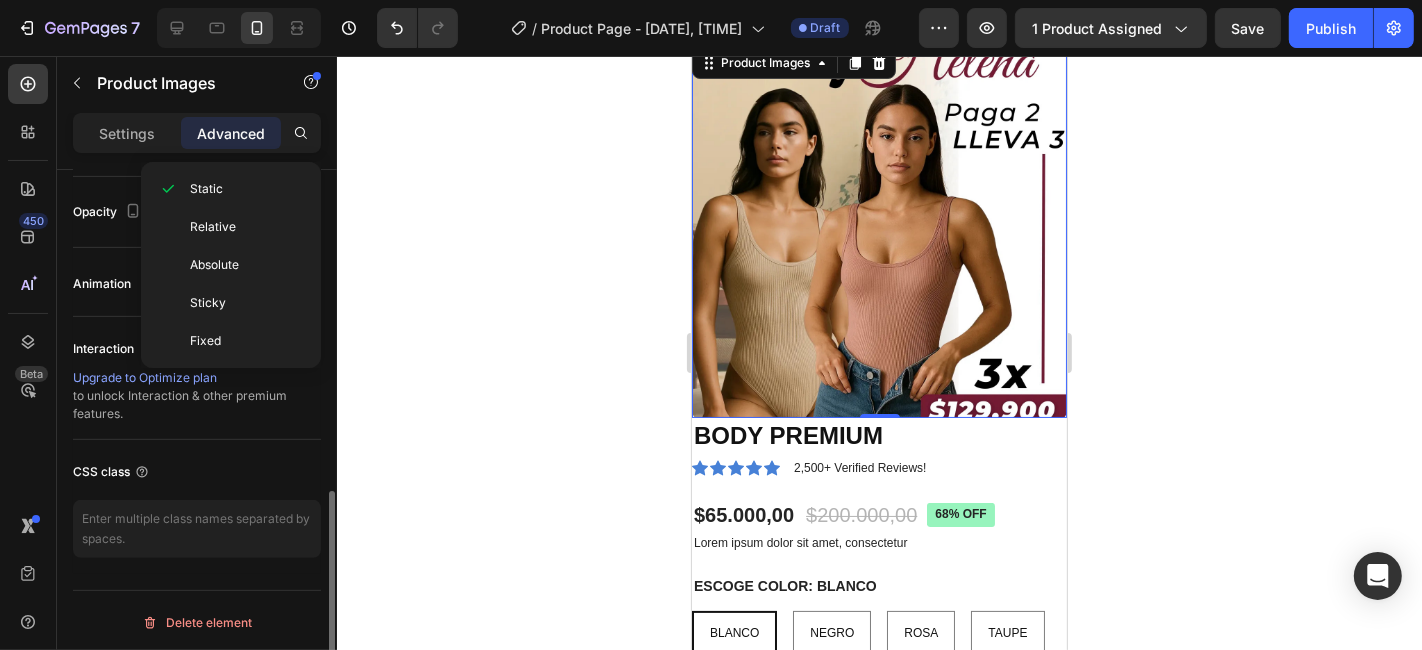 click on "Animation" 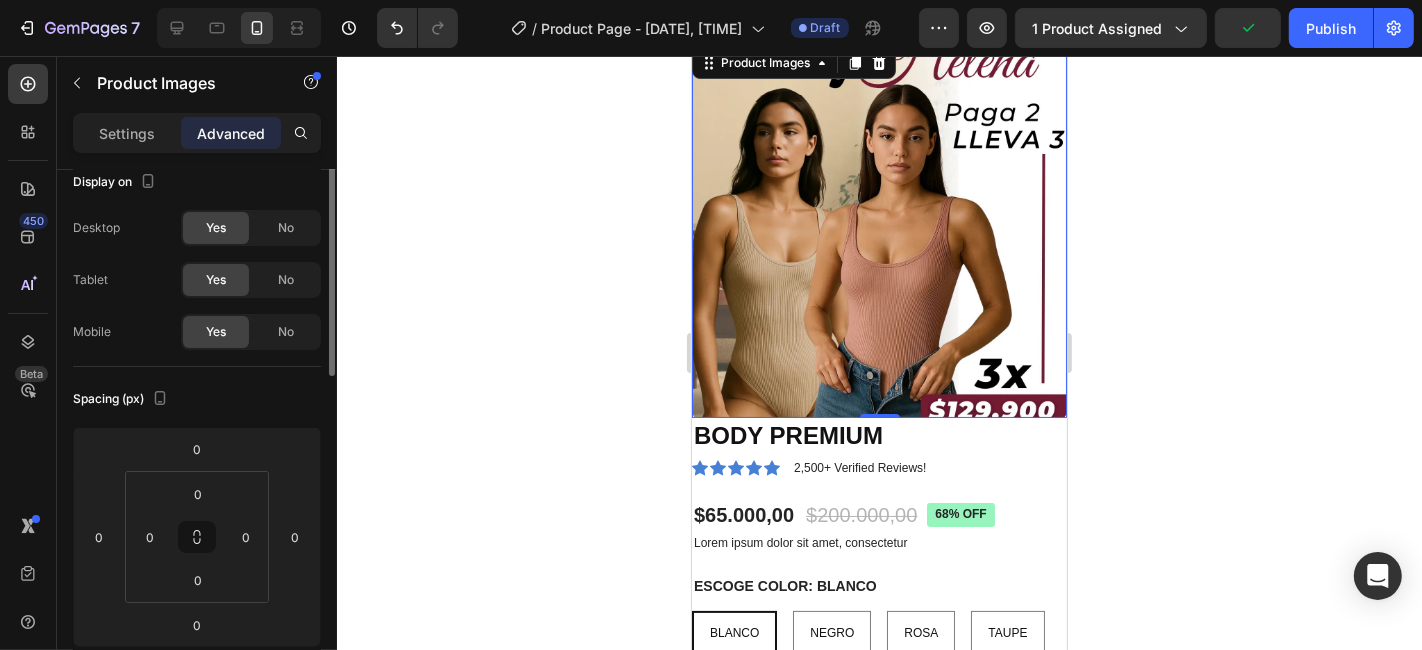scroll, scrollTop: 0, scrollLeft: 0, axis: both 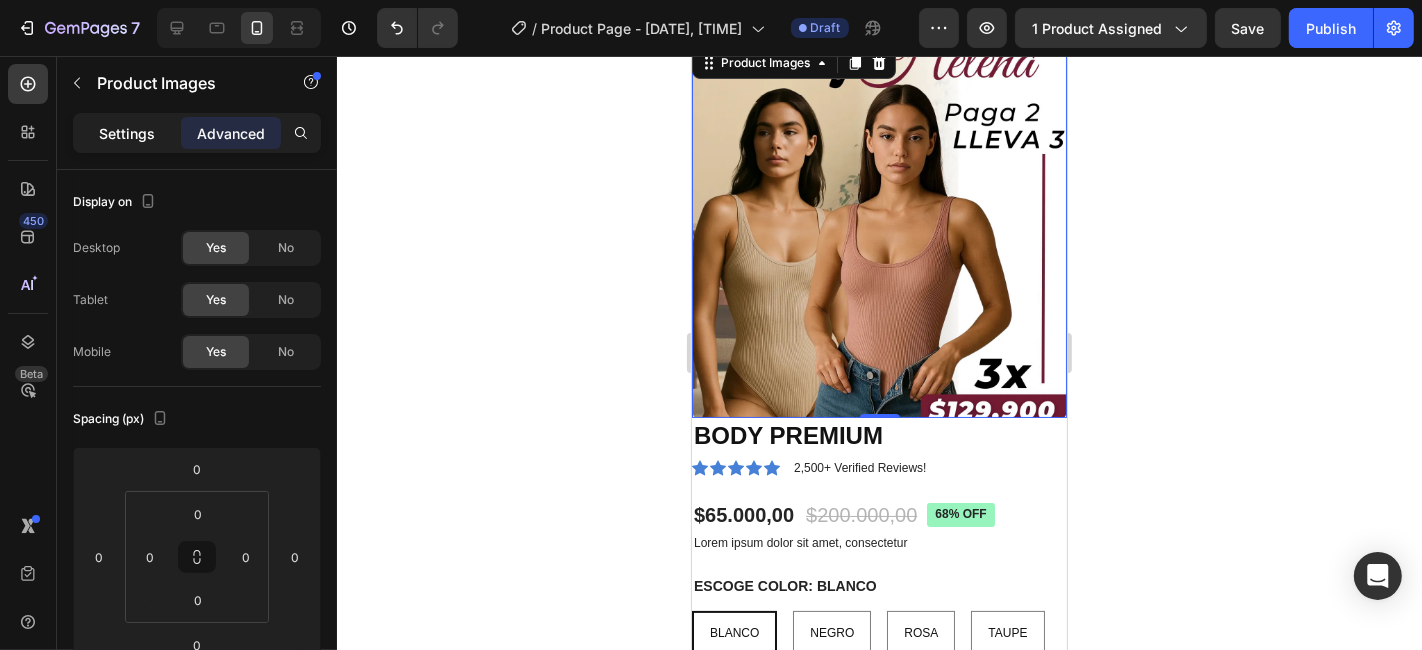 click on "Settings" at bounding box center [127, 133] 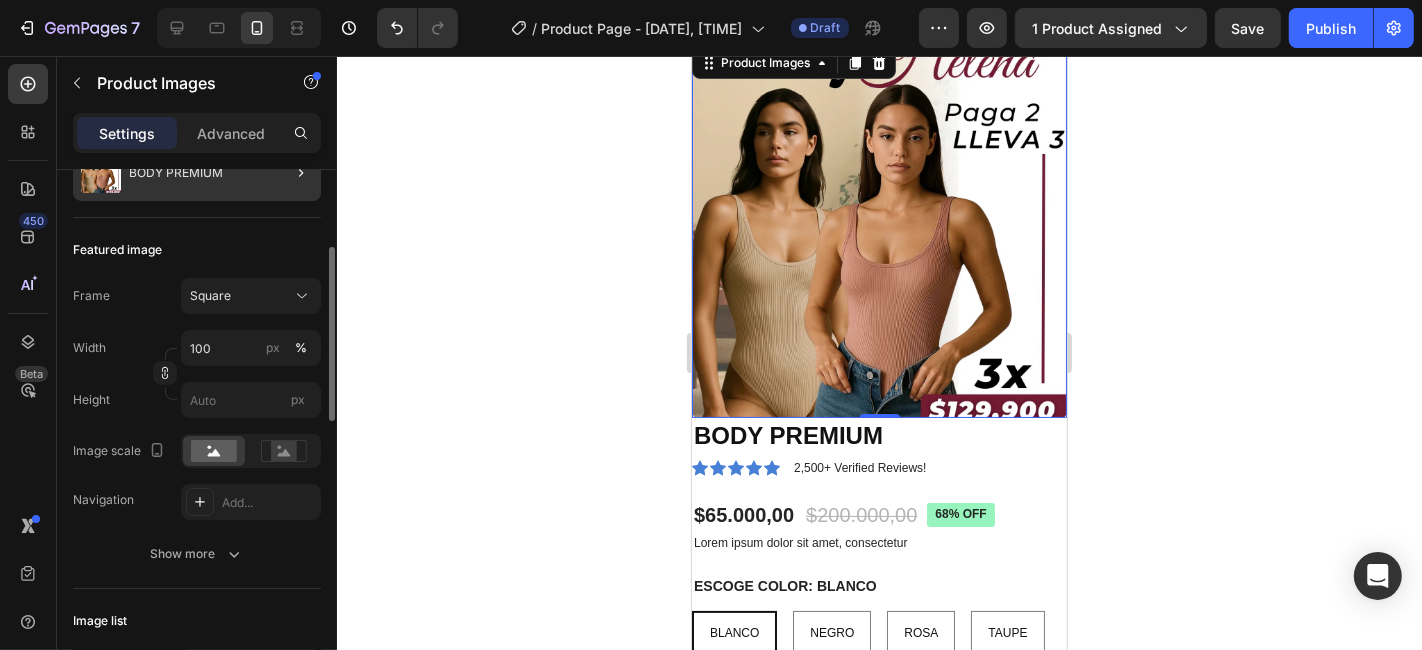 scroll, scrollTop: 231, scrollLeft: 0, axis: vertical 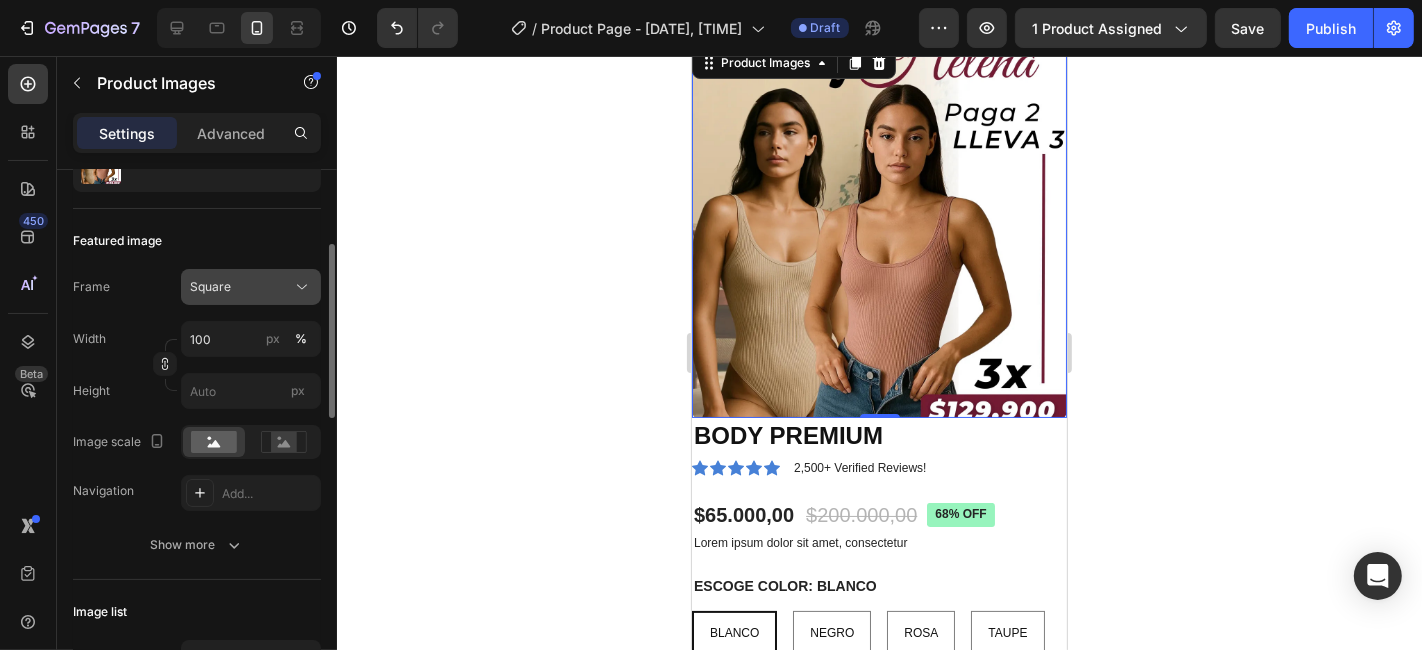 click on "Square" 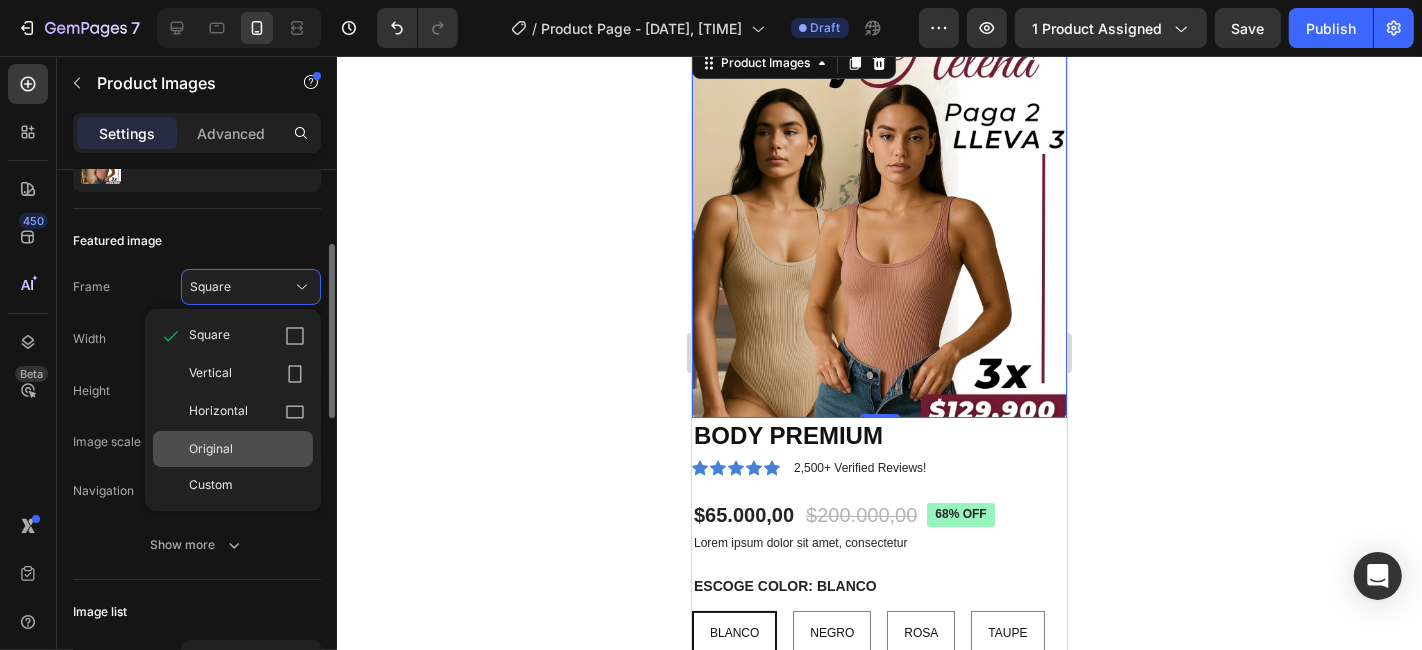click on "Original" at bounding box center [211, 449] 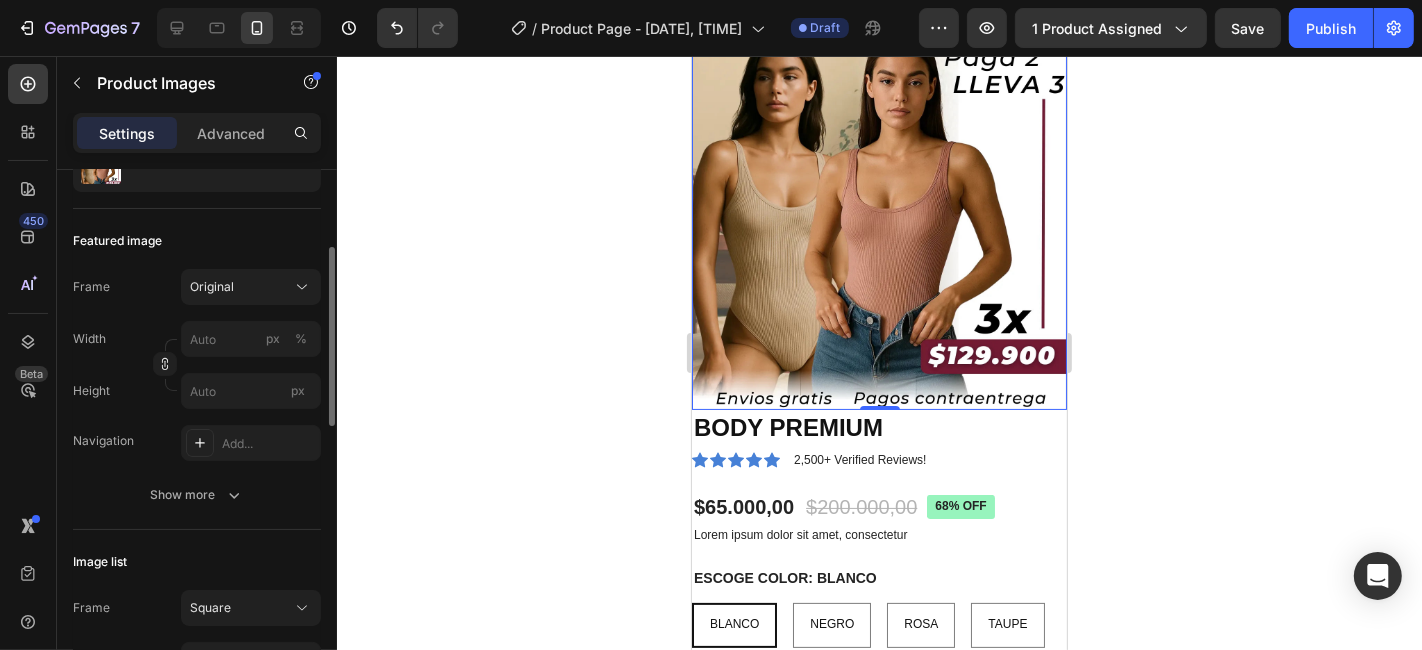 scroll, scrollTop: 222, scrollLeft: 0, axis: vertical 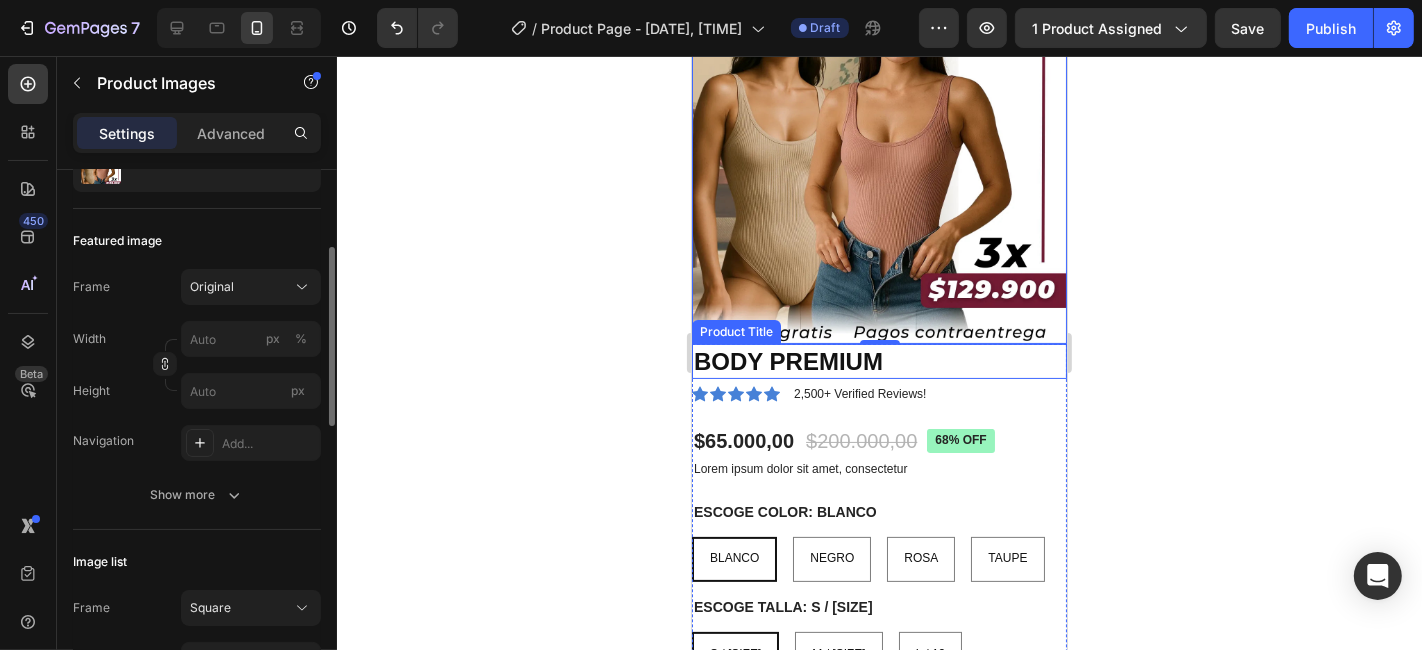 click on "BODY PREMIUM" at bounding box center [878, 360] 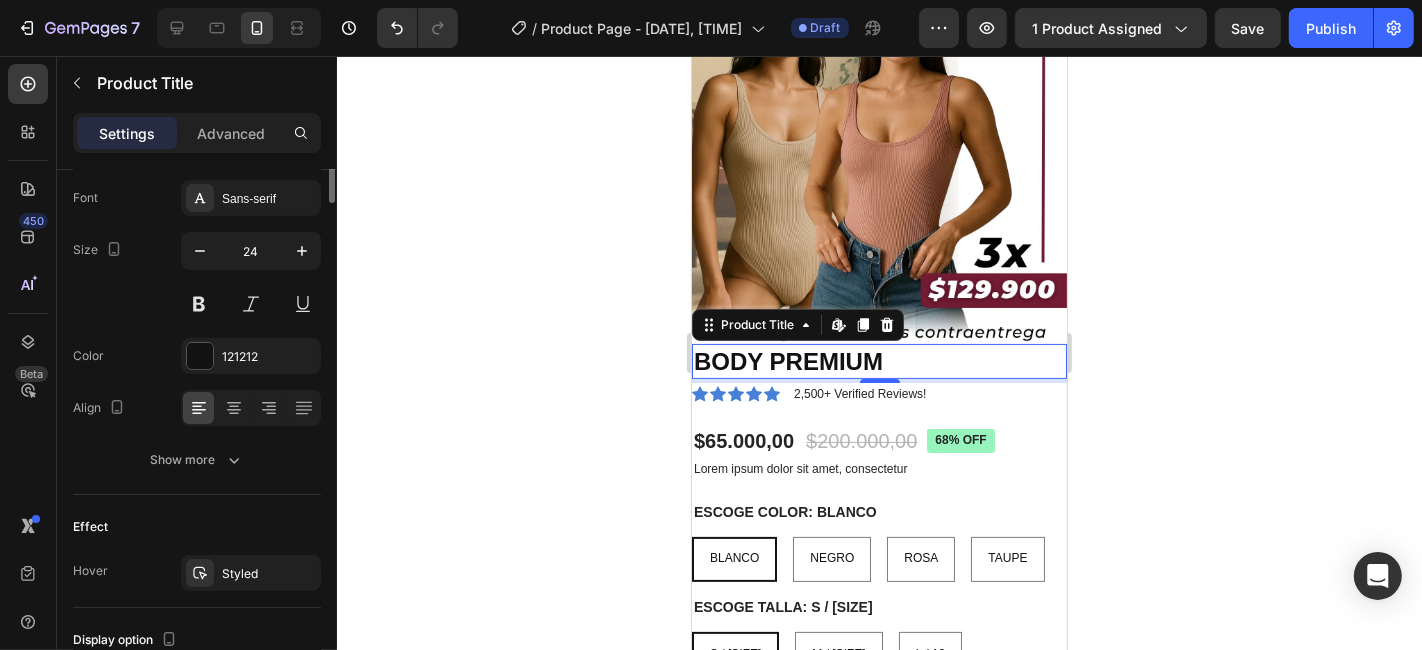scroll, scrollTop: 0, scrollLeft: 0, axis: both 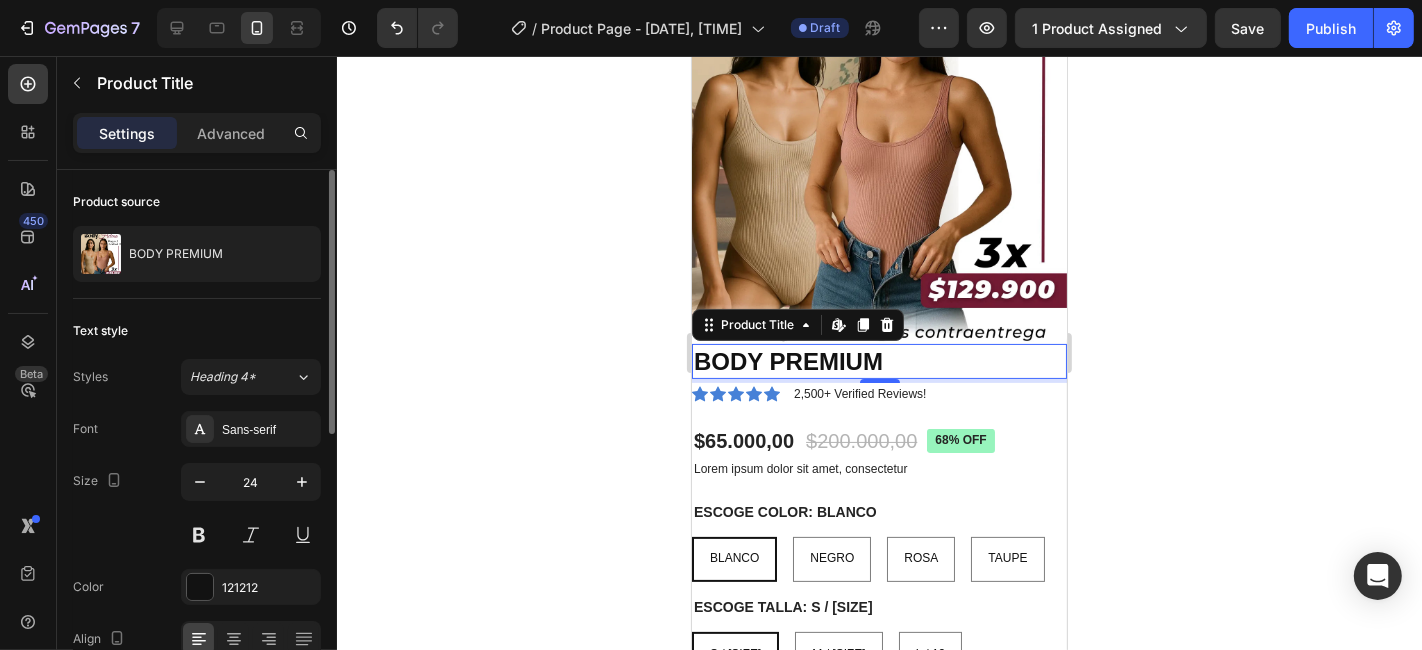 click on "BODY PREMIUM" at bounding box center [878, 360] 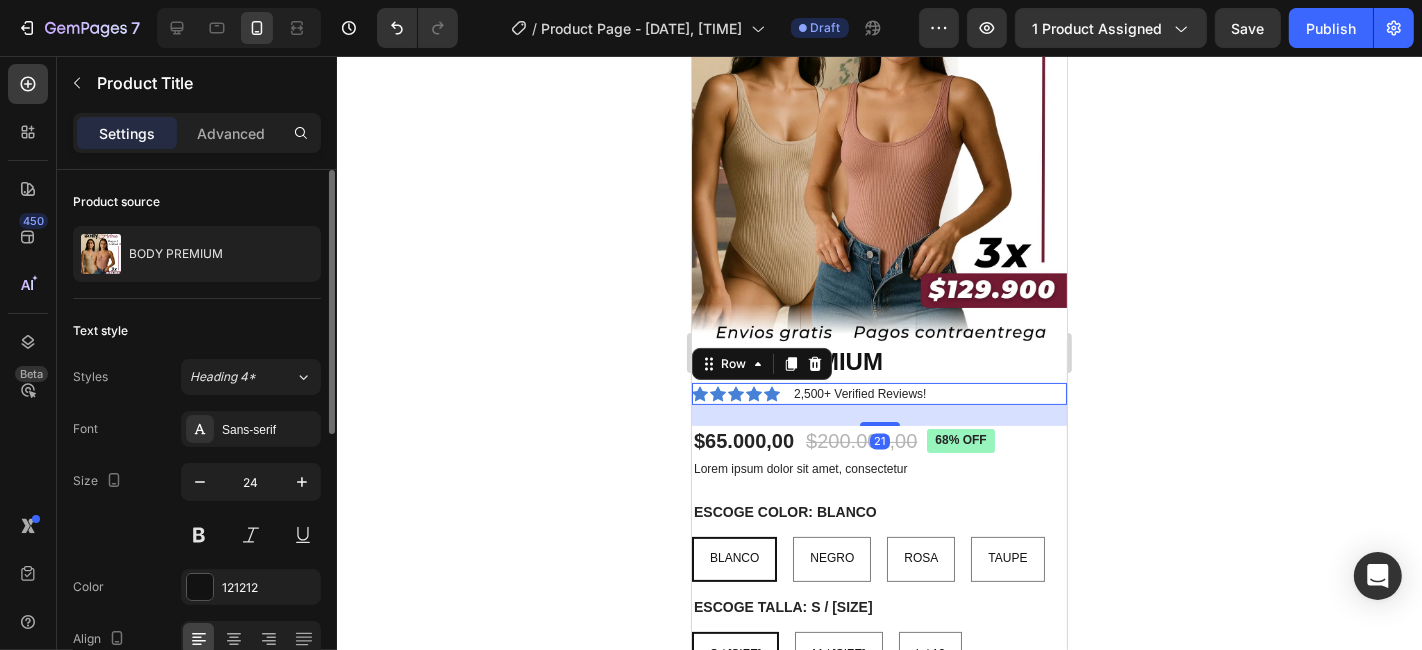 click on "Icon Icon Icon Icon Icon Icon List 2,500+ Verified Reviews! Text Block Row   21" at bounding box center [878, 393] 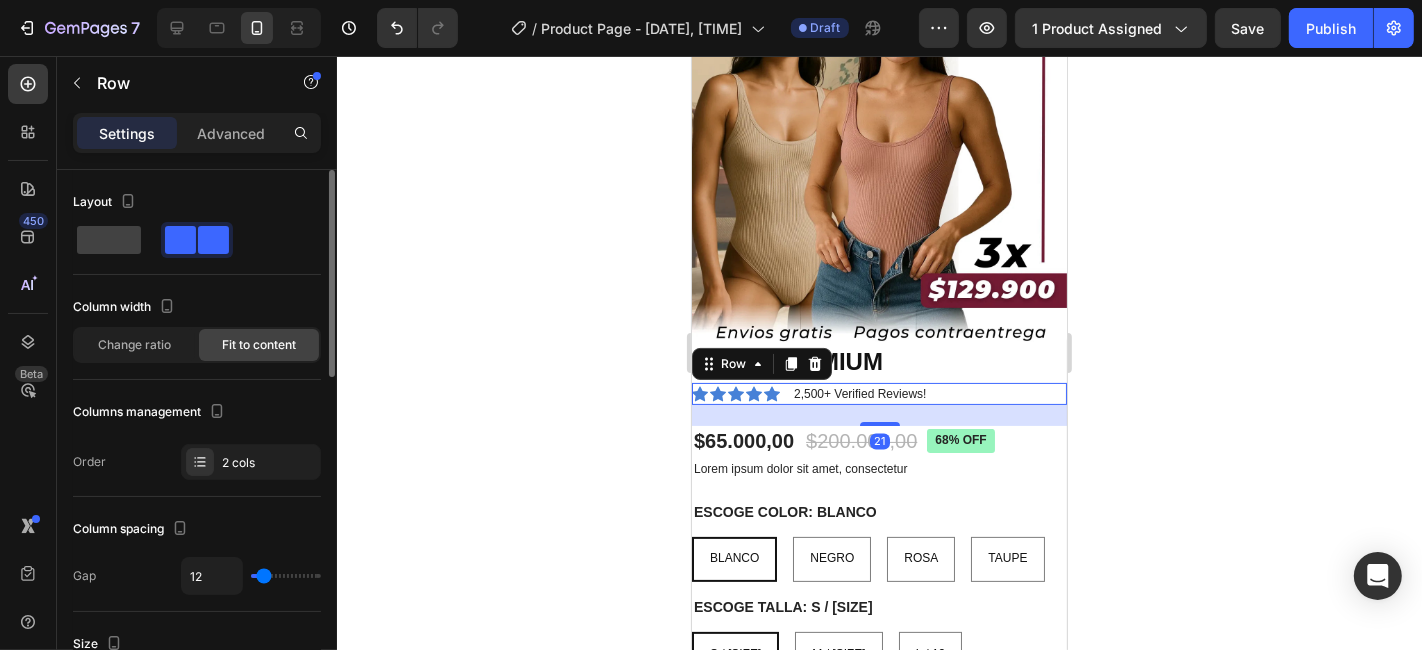 click on "Icon Icon Icon Icon Icon Icon List 2,500+ Verified Reviews! Text Block Row   21" at bounding box center [878, 393] 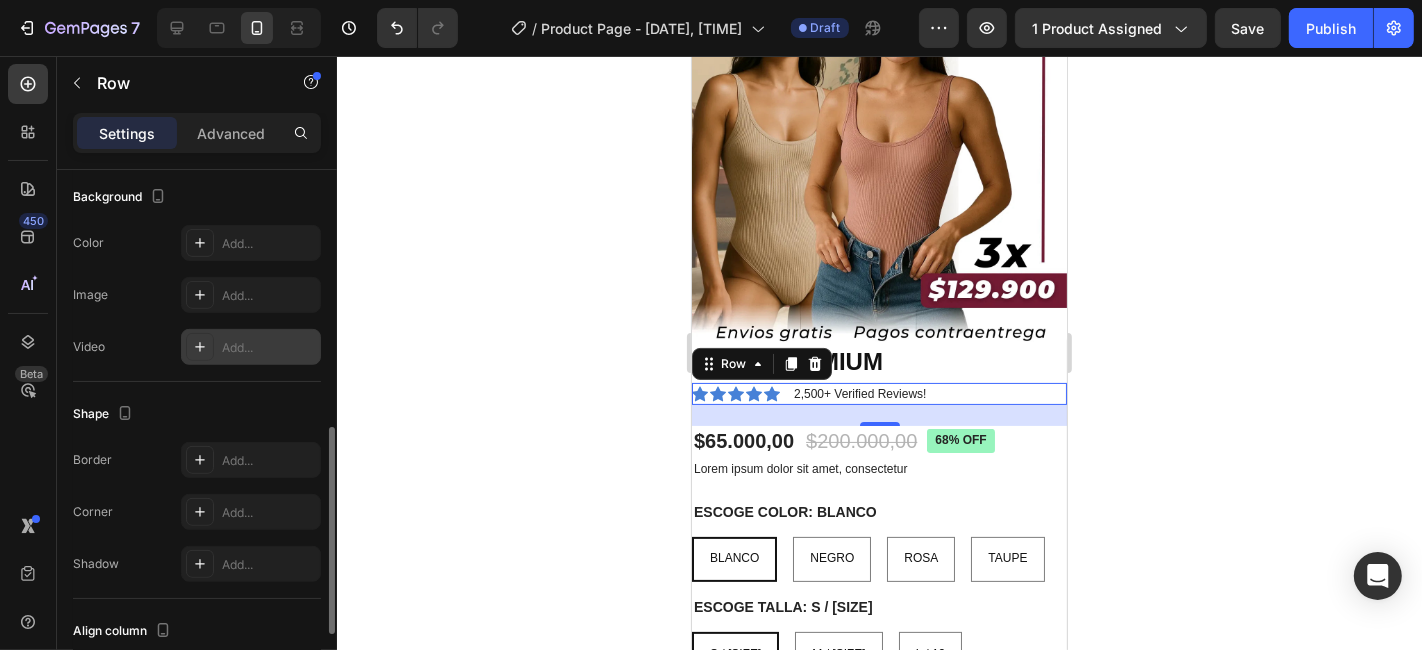 scroll, scrollTop: 854, scrollLeft: 0, axis: vertical 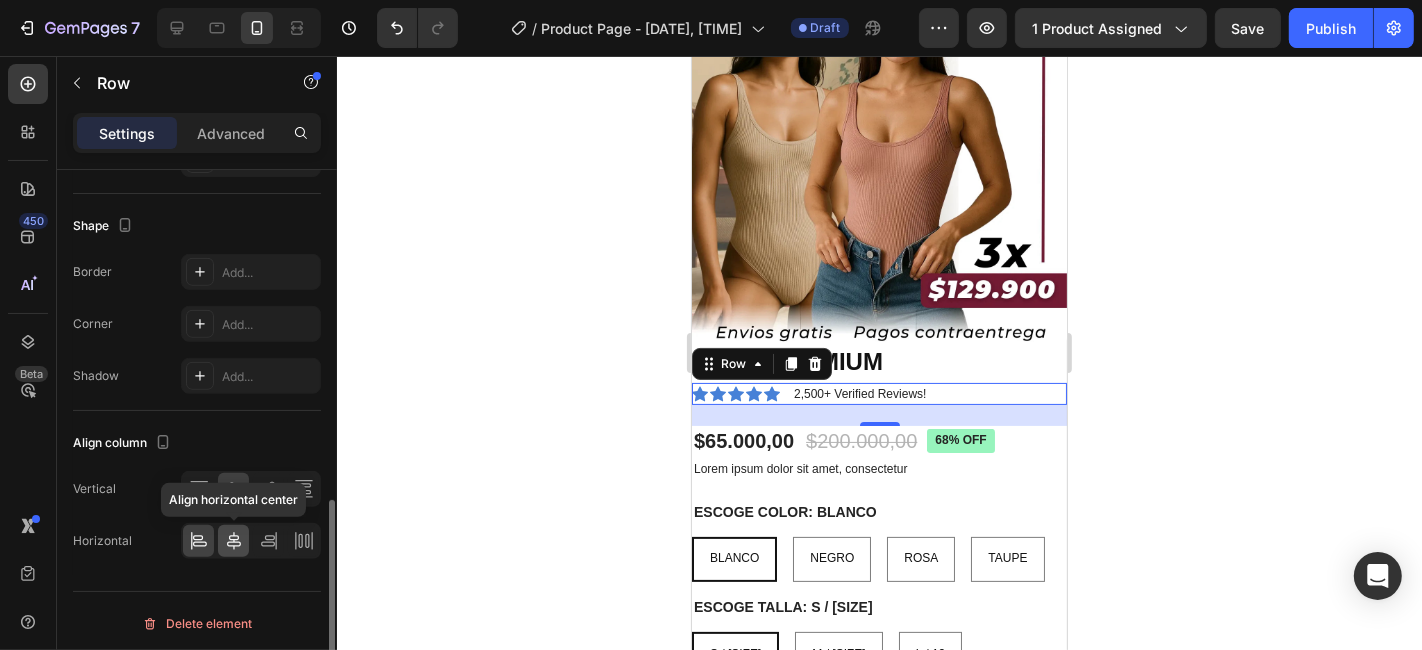 click 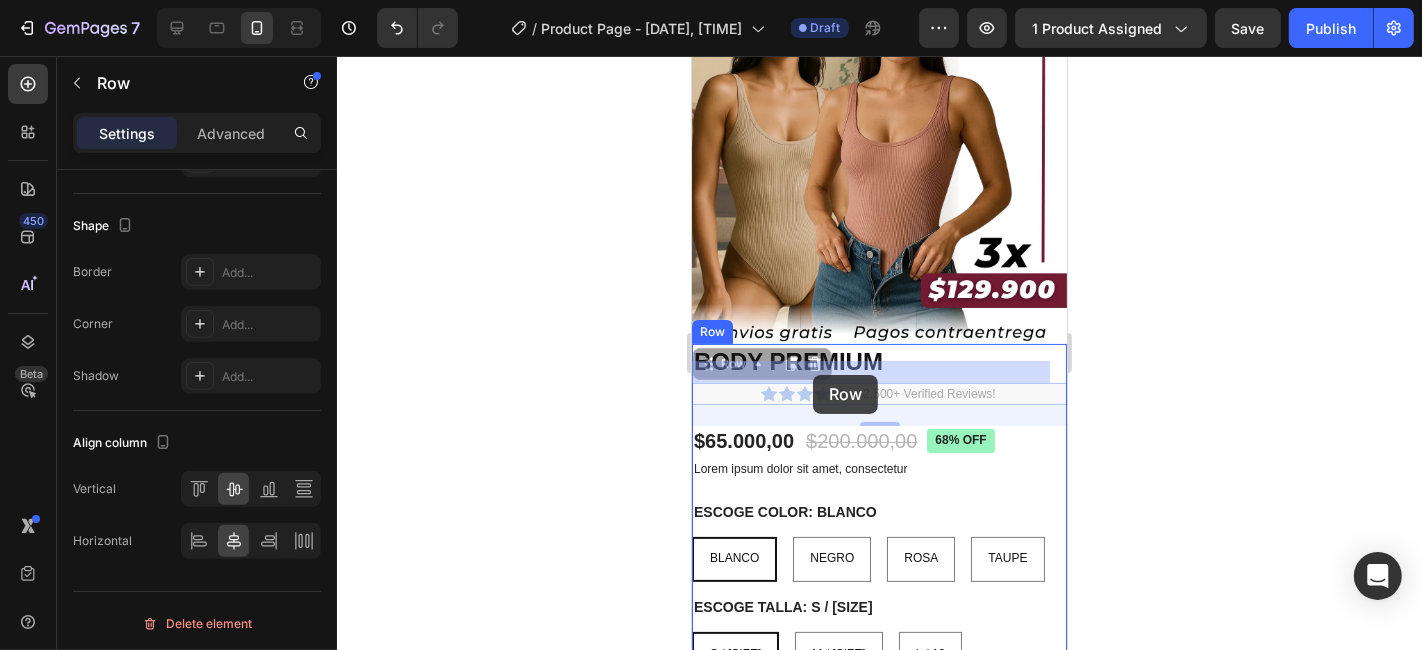 drag, startPoint x: 731, startPoint y: 374, endPoint x: 812, endPoint y: 374, distance: 81 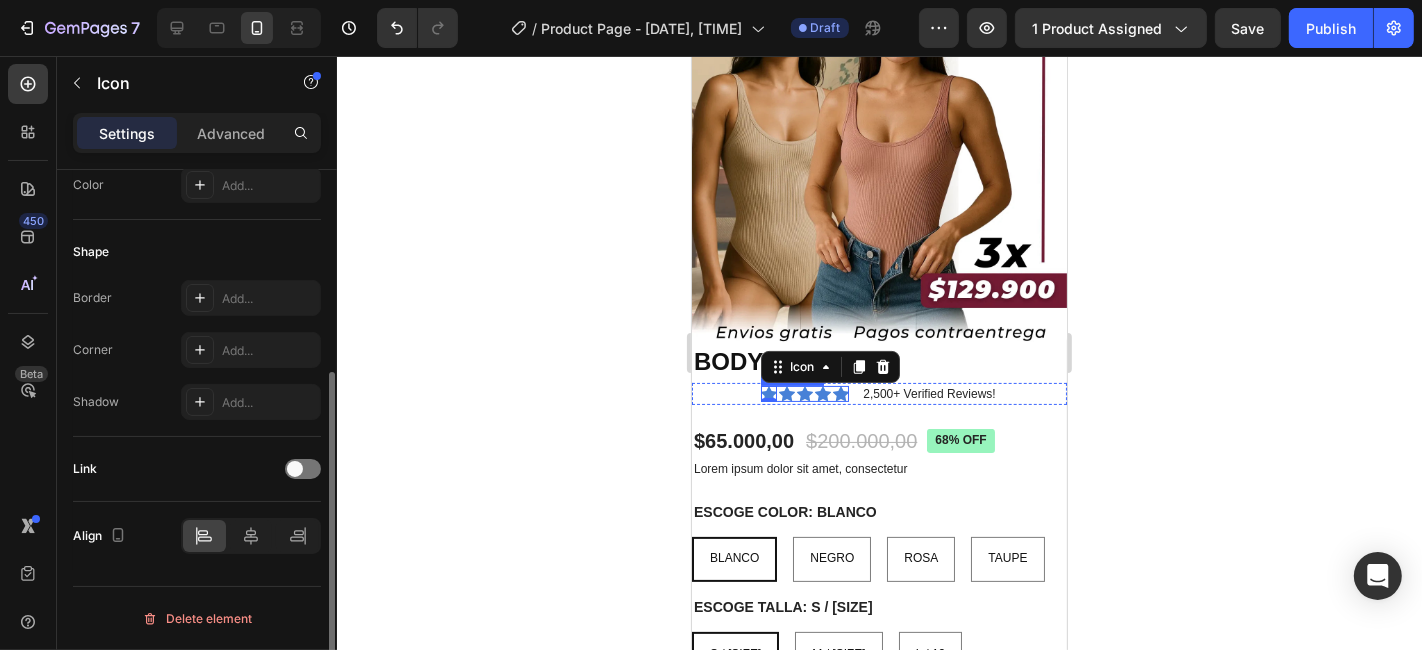 click on "Icon   0 Icon Icon Icon Icon" at bounding box center [804, 393] 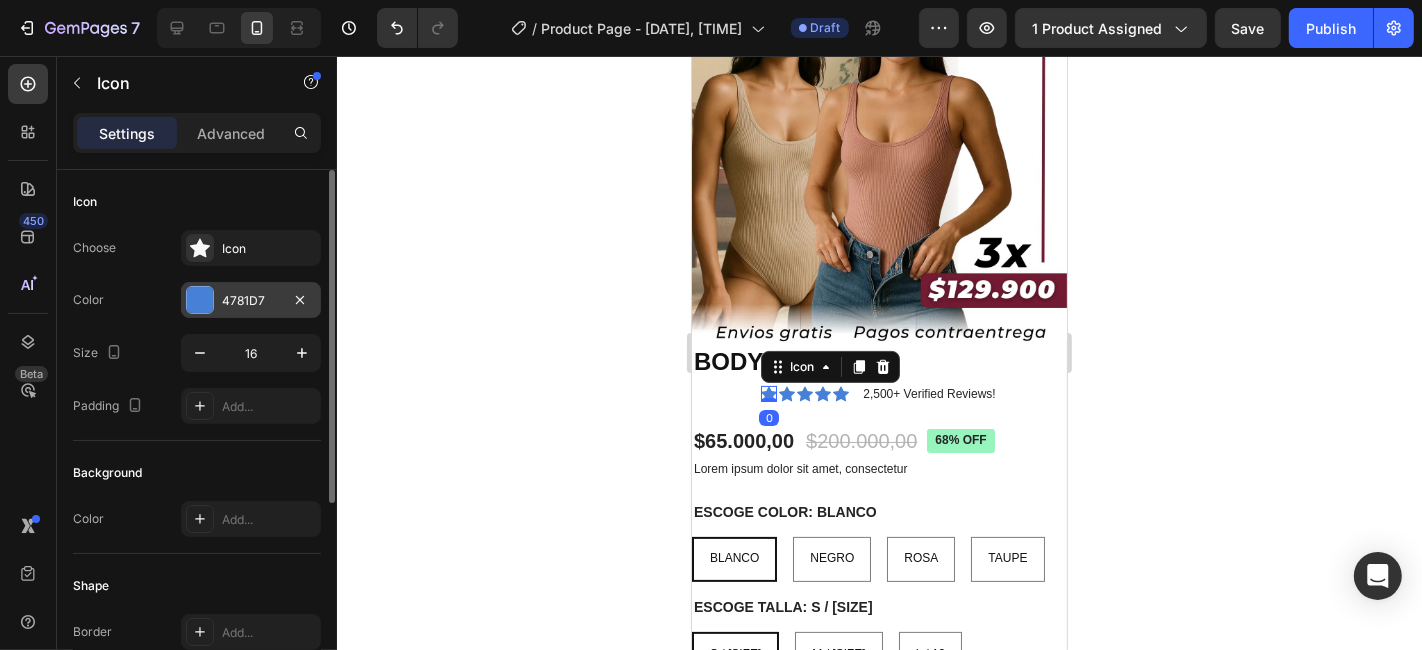 click at bounding box center [200, 300] 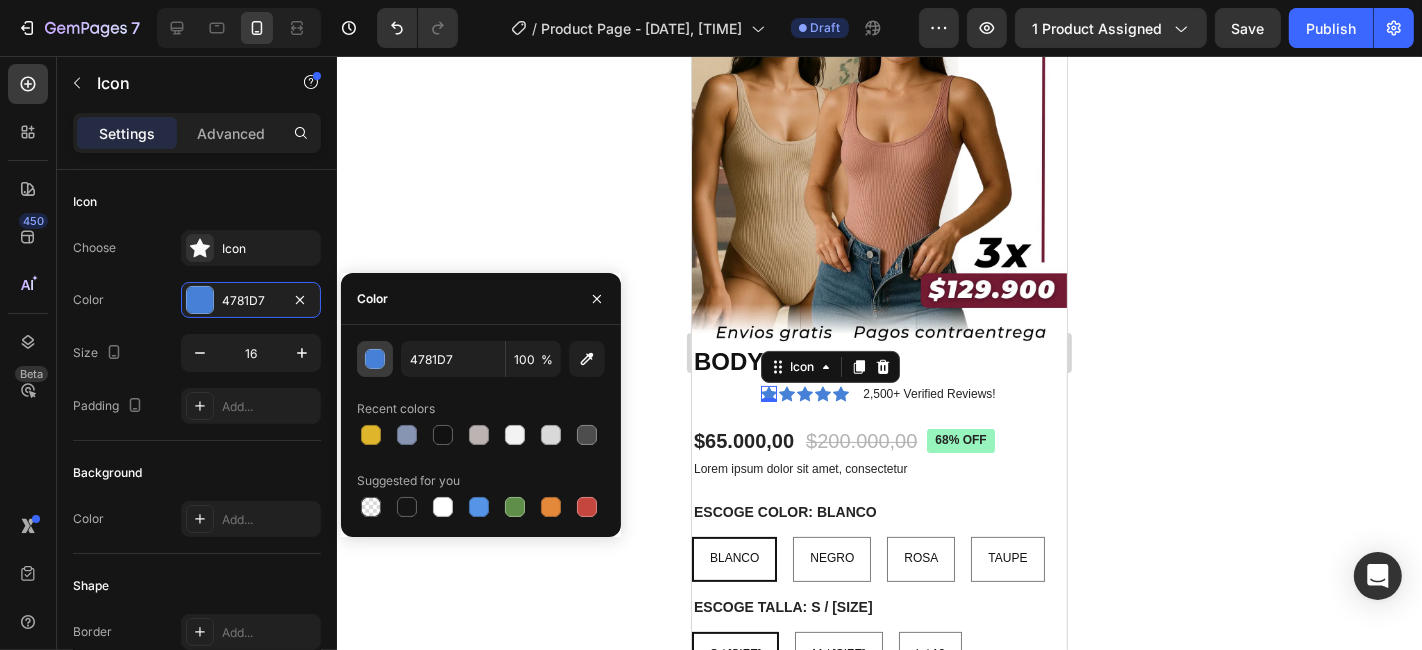 click at bounding box center (376, 360) 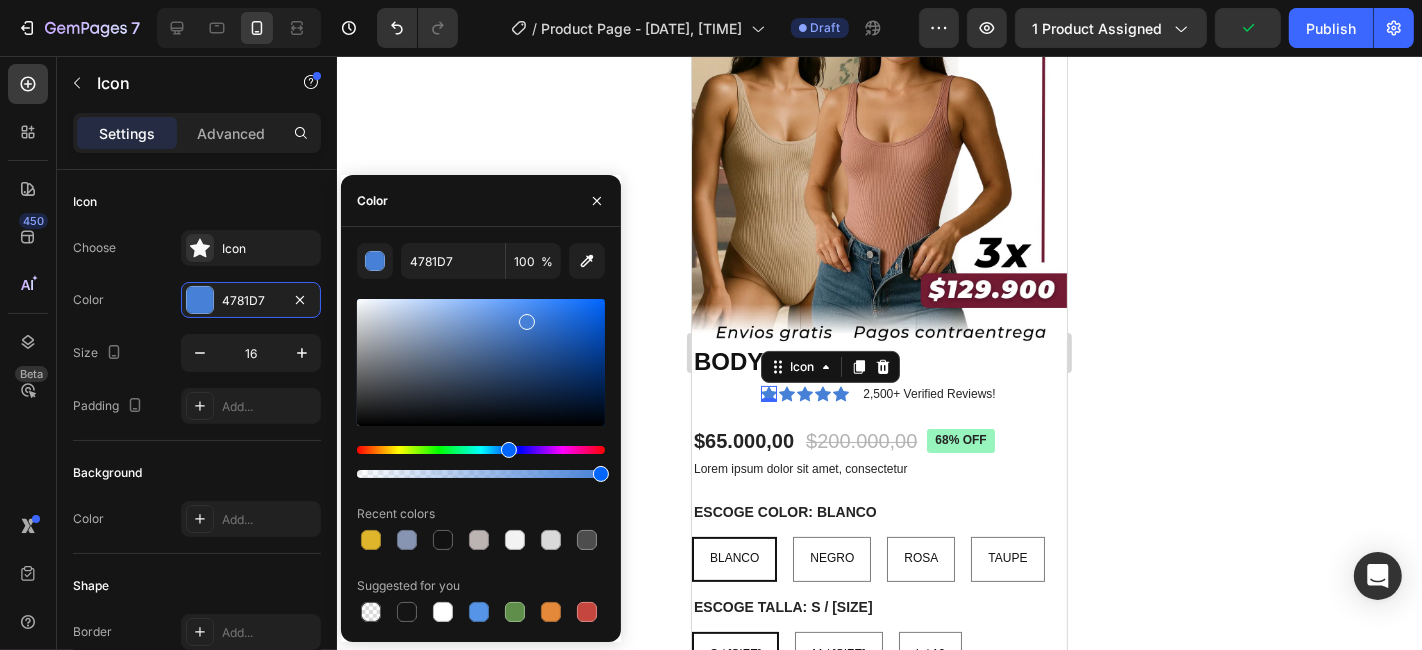 click at bounding box center [481, 450] 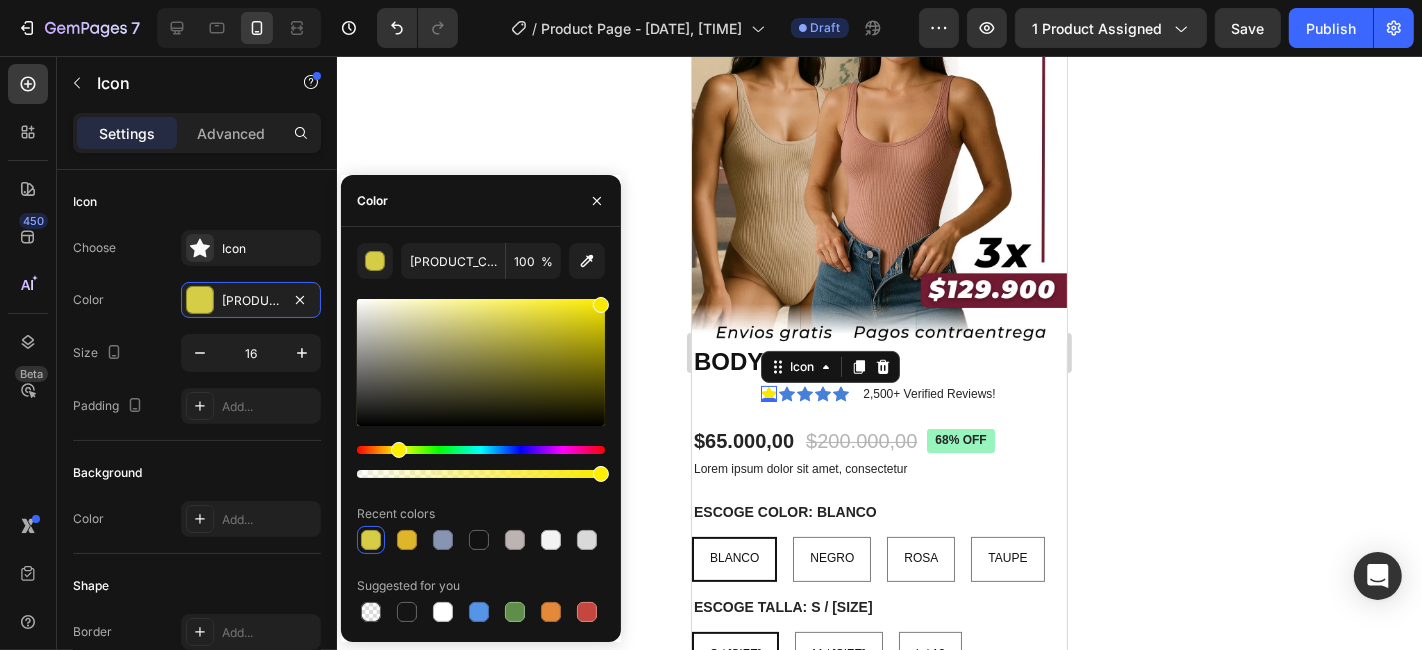 drag, startPoint x: 526, startPoint y: 324, endPoint x: 625, endPoint y: 301, distance: 101.636604 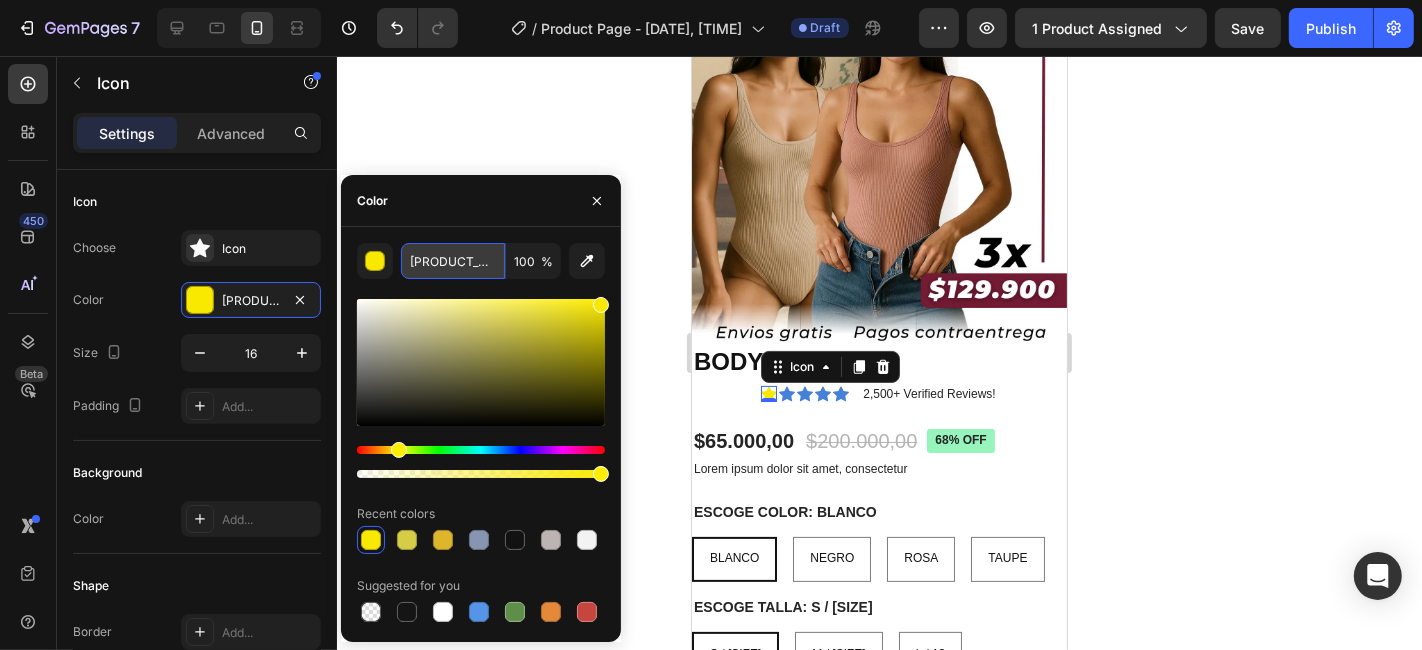 click on "[PRODUCT_CODE]" at bounding box center [453, 261] 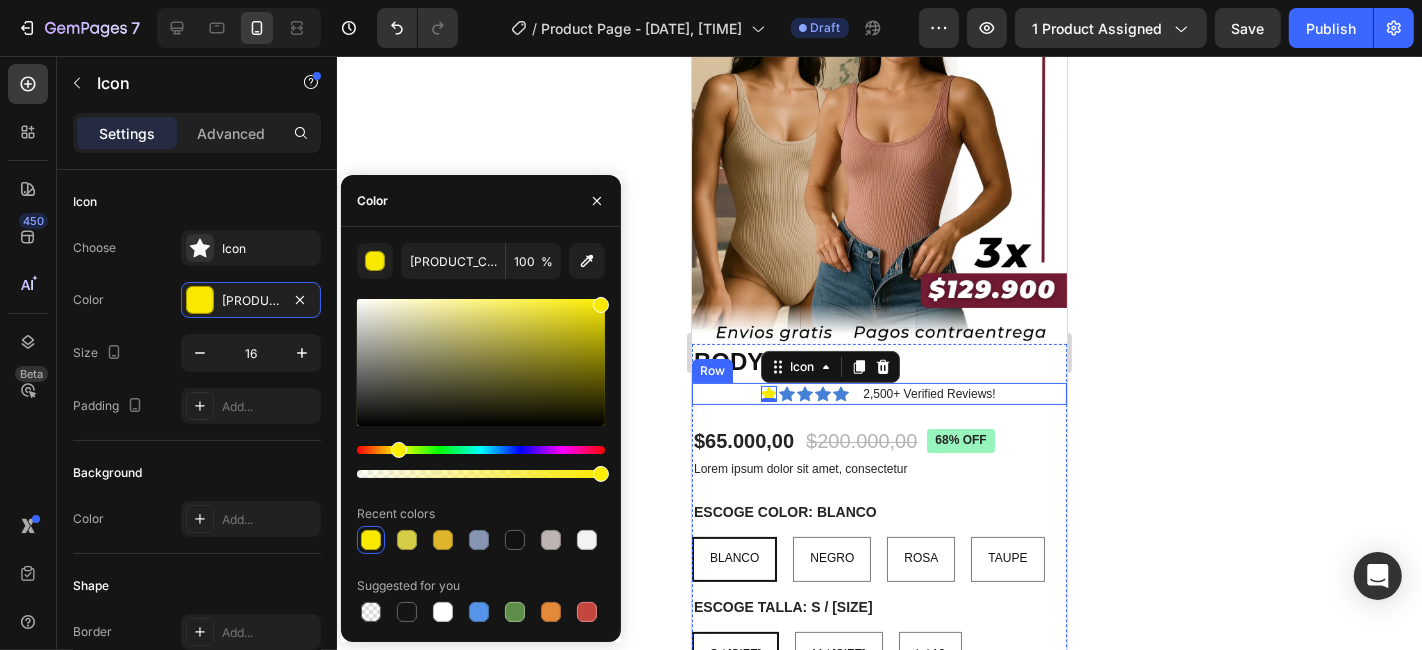 click on "Icon   0 Icon Icon Icon Icon Icon List 2,500+ Verified Reviews! Text Block Row" at bounding box center (878, 393) 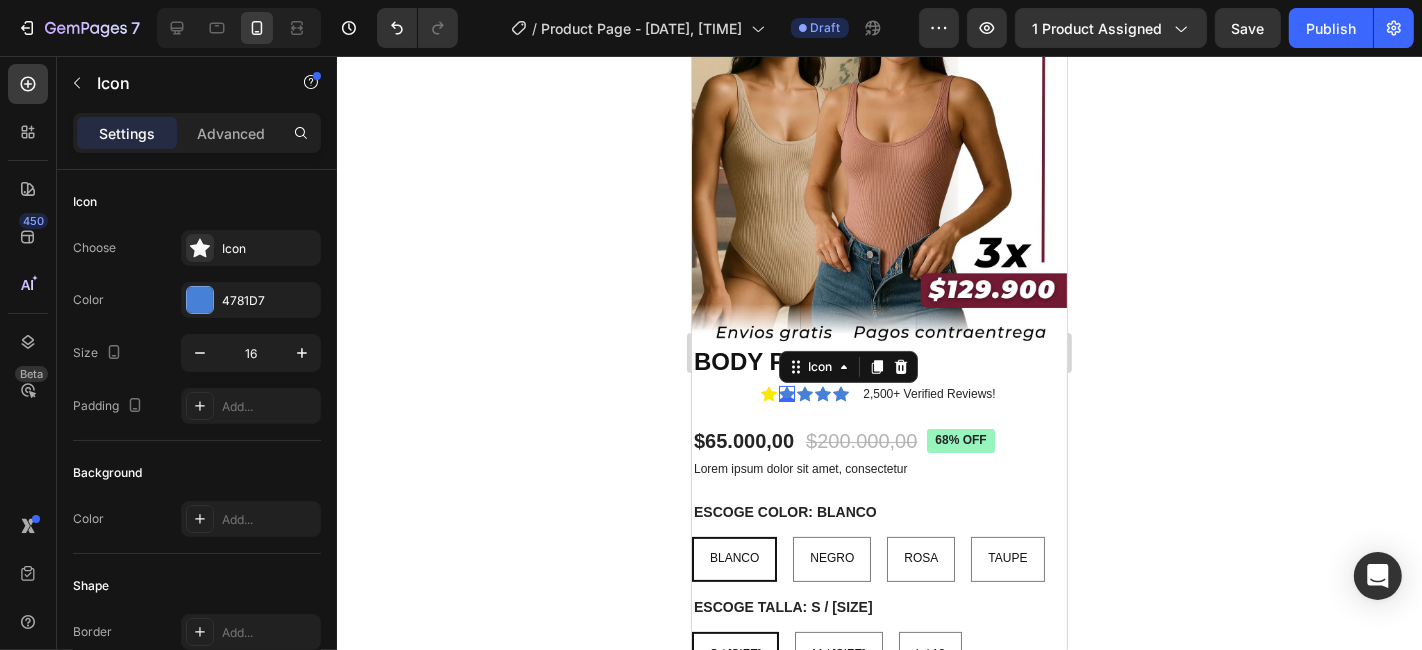 click on "Icon   0" at bounding box center (786, 393) 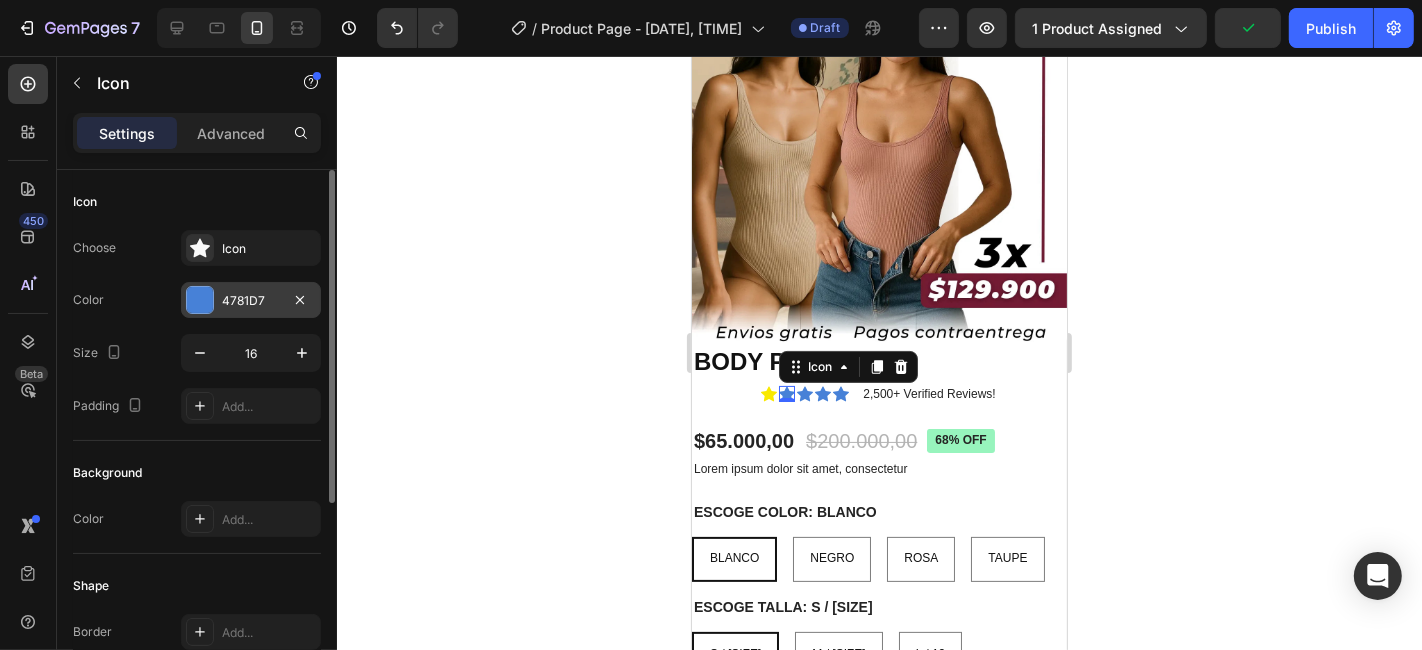 click at bounding box center [200, 300] 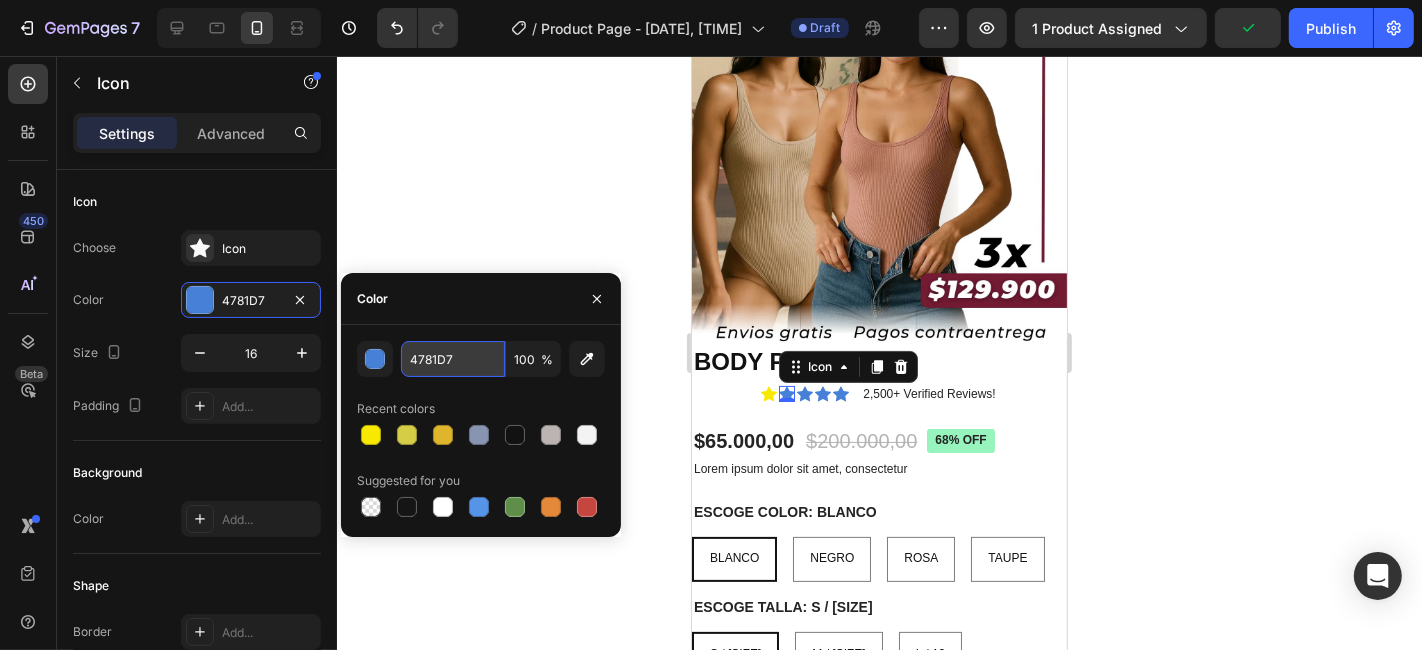 click on "4781D7" at bounding box center [453, 359] 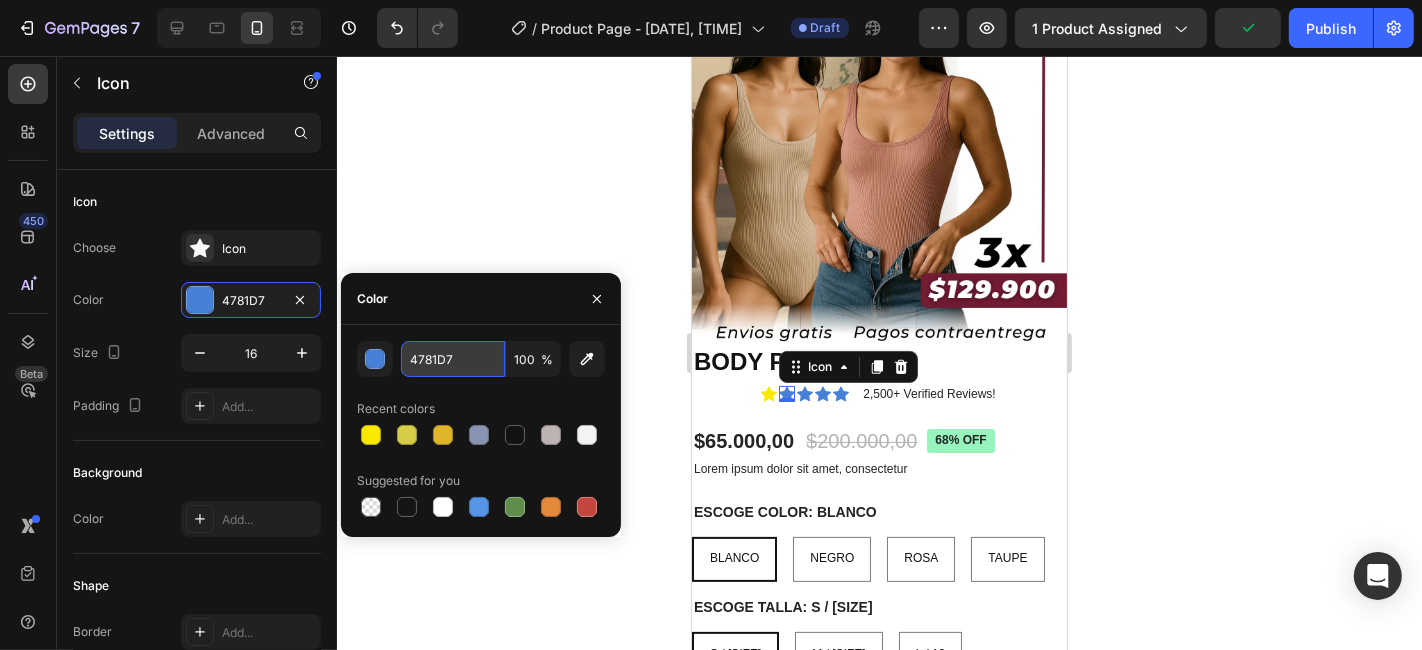 click on "4781D7" at bounding box center [453, 359] 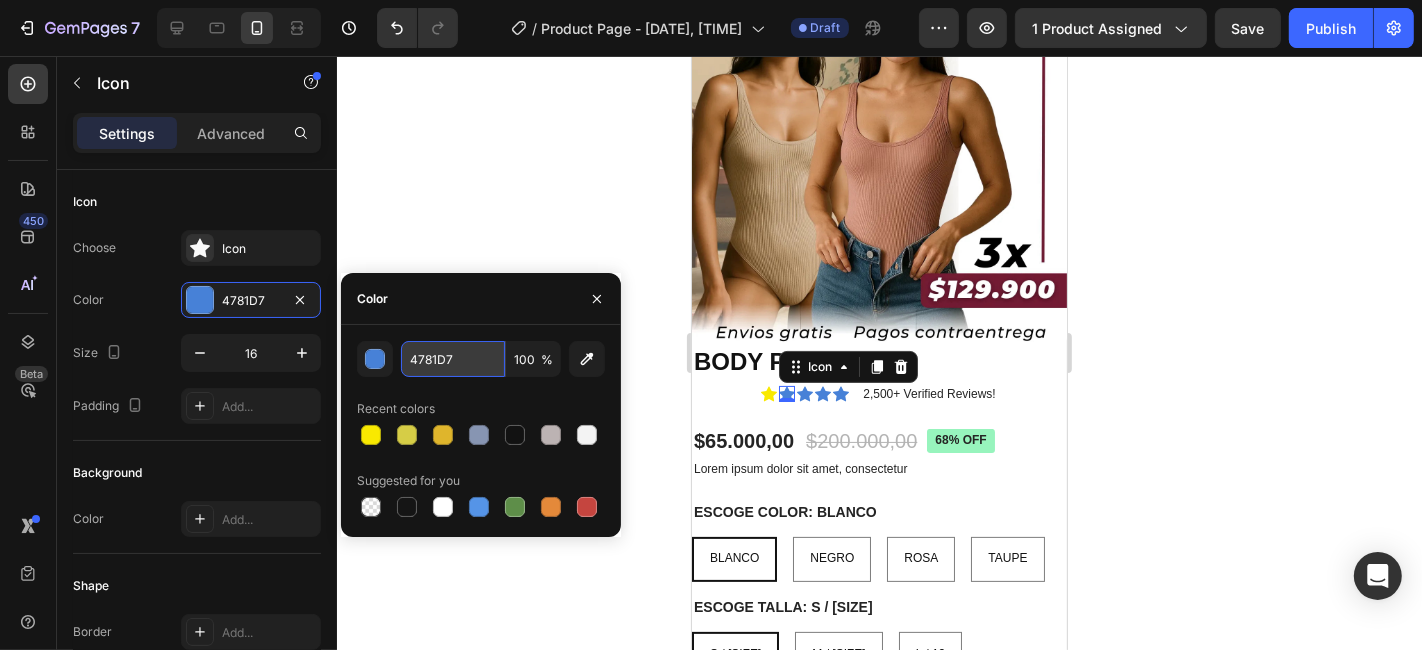 paste on "[PRODUCT_CODE]" 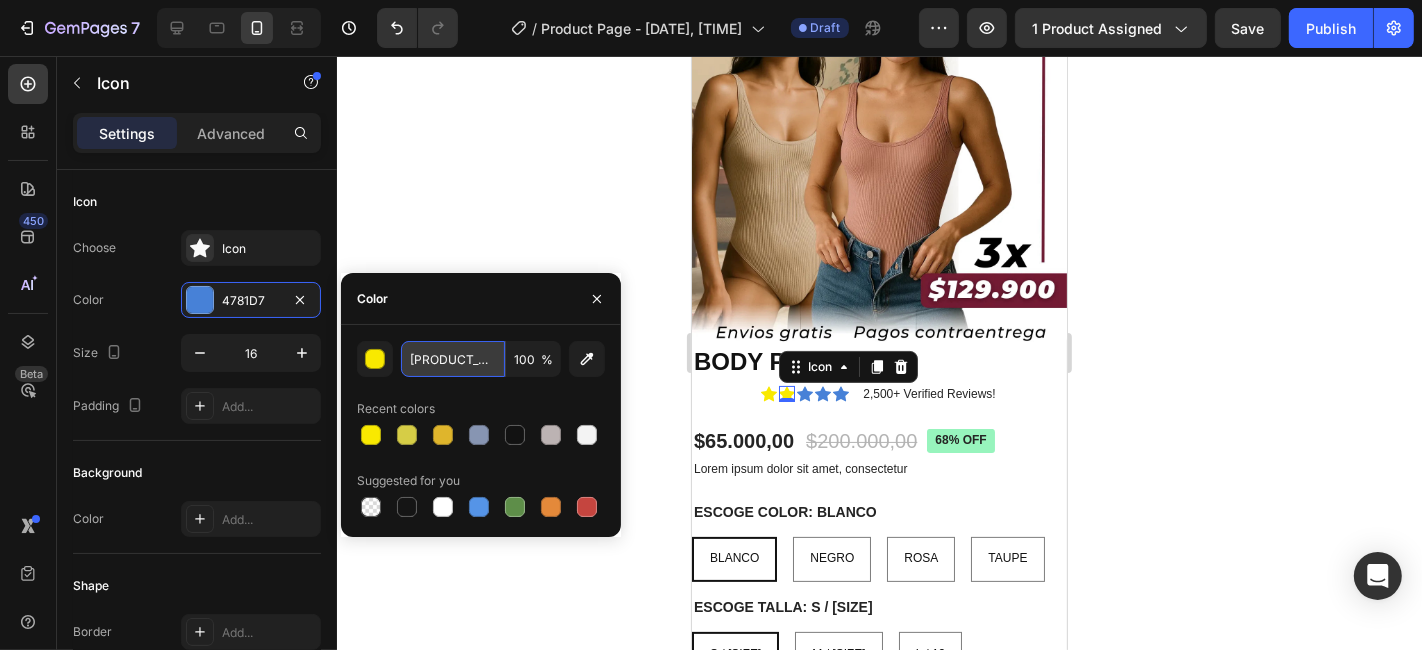type on "[PRODUCT_CODE]" 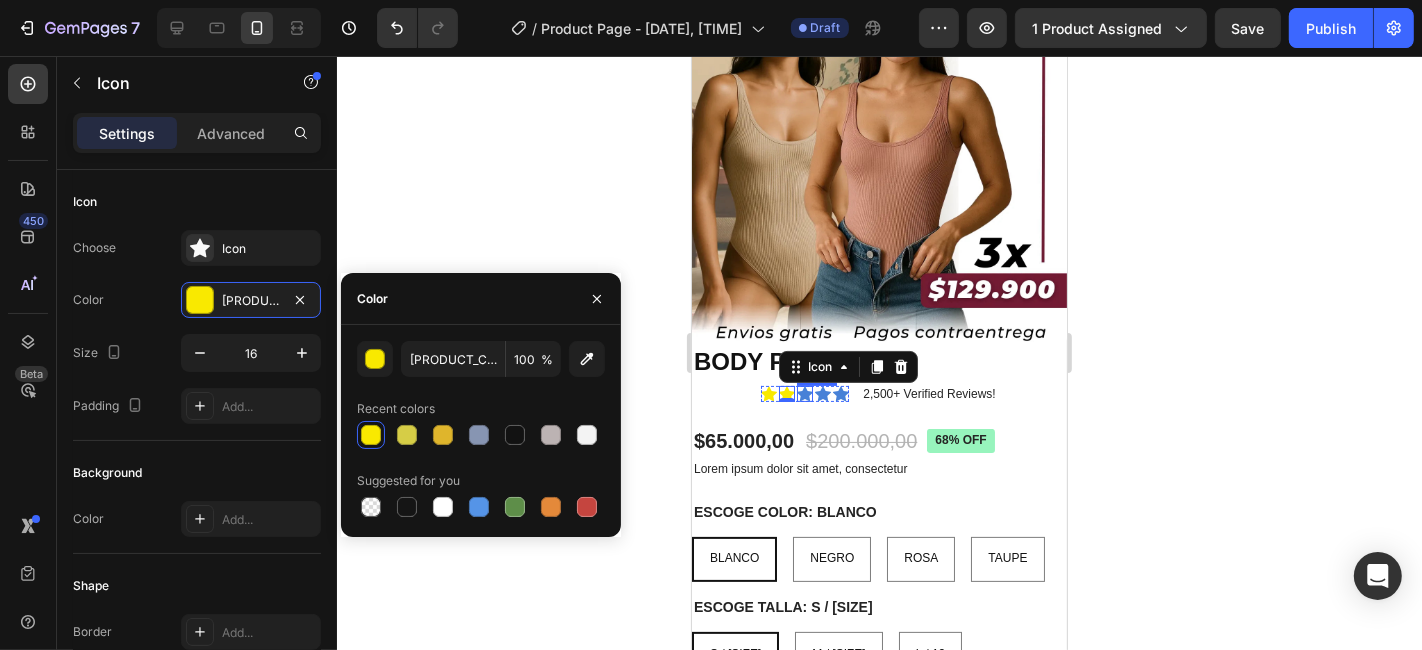 click 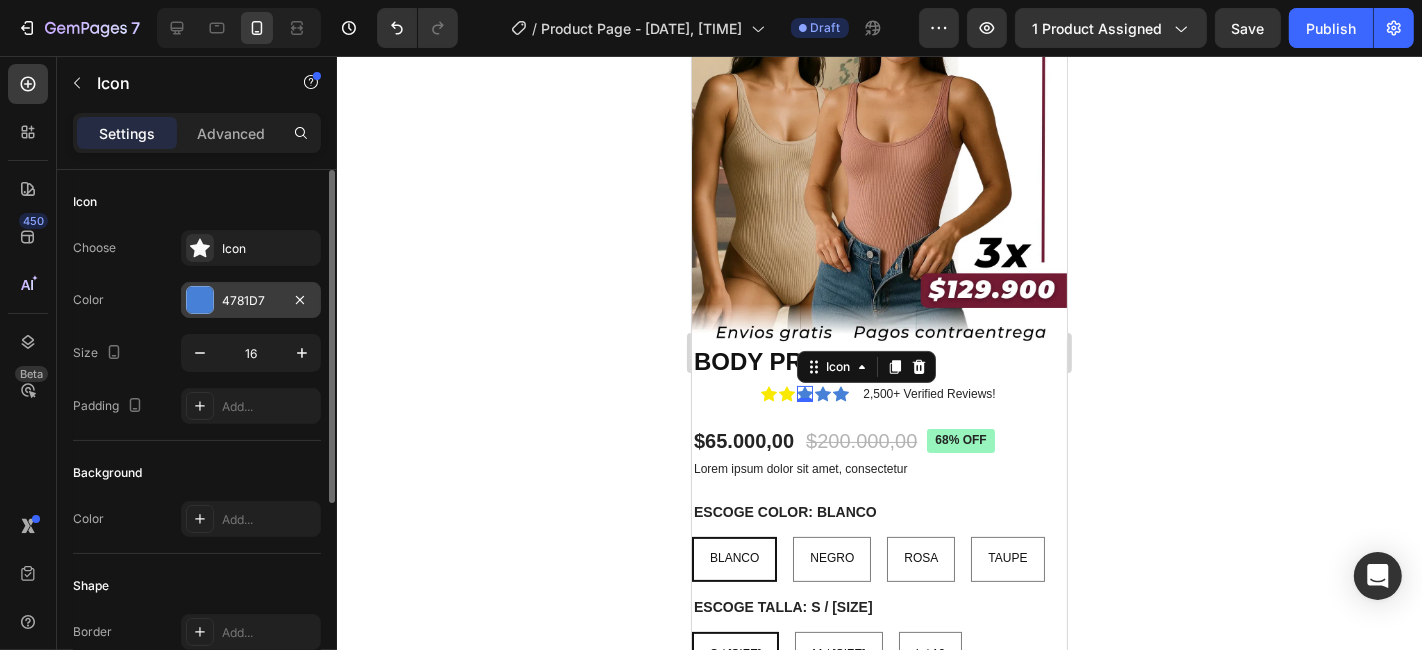 click on "4781D7" at bounding box center [251, 300] 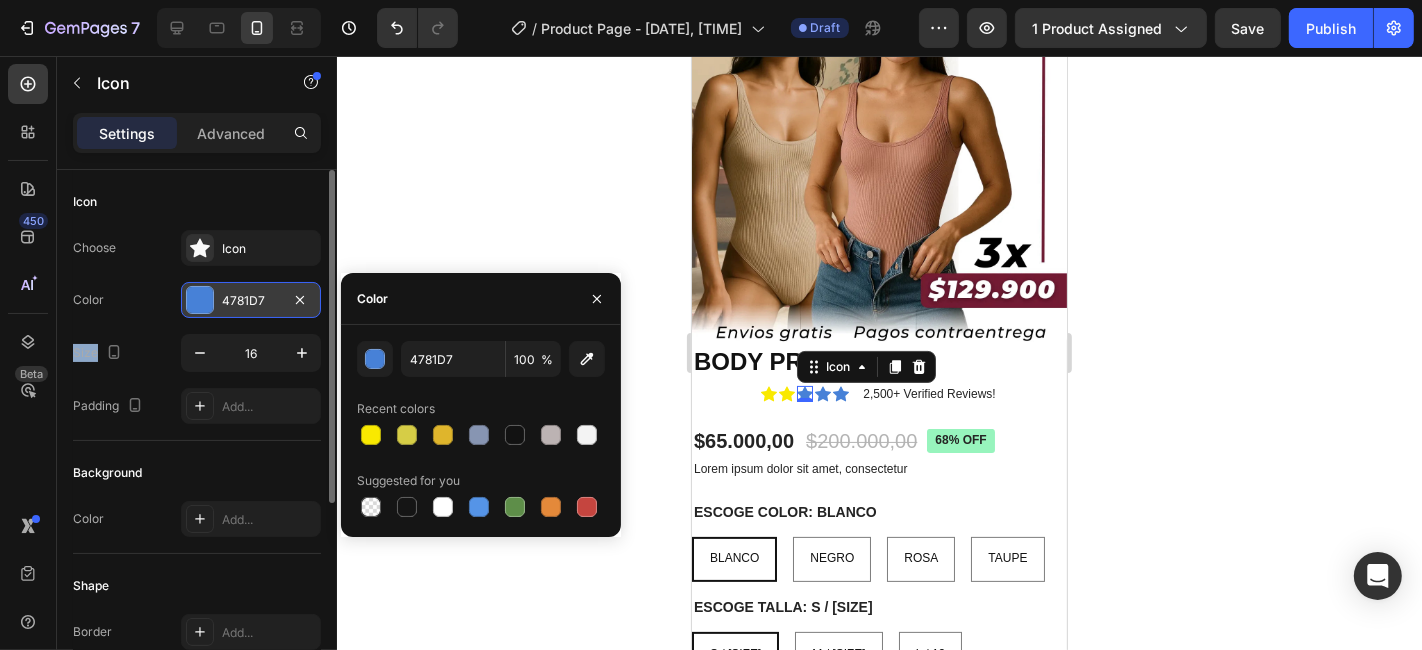 click on "4781D7" at bounding box center (251, 300) 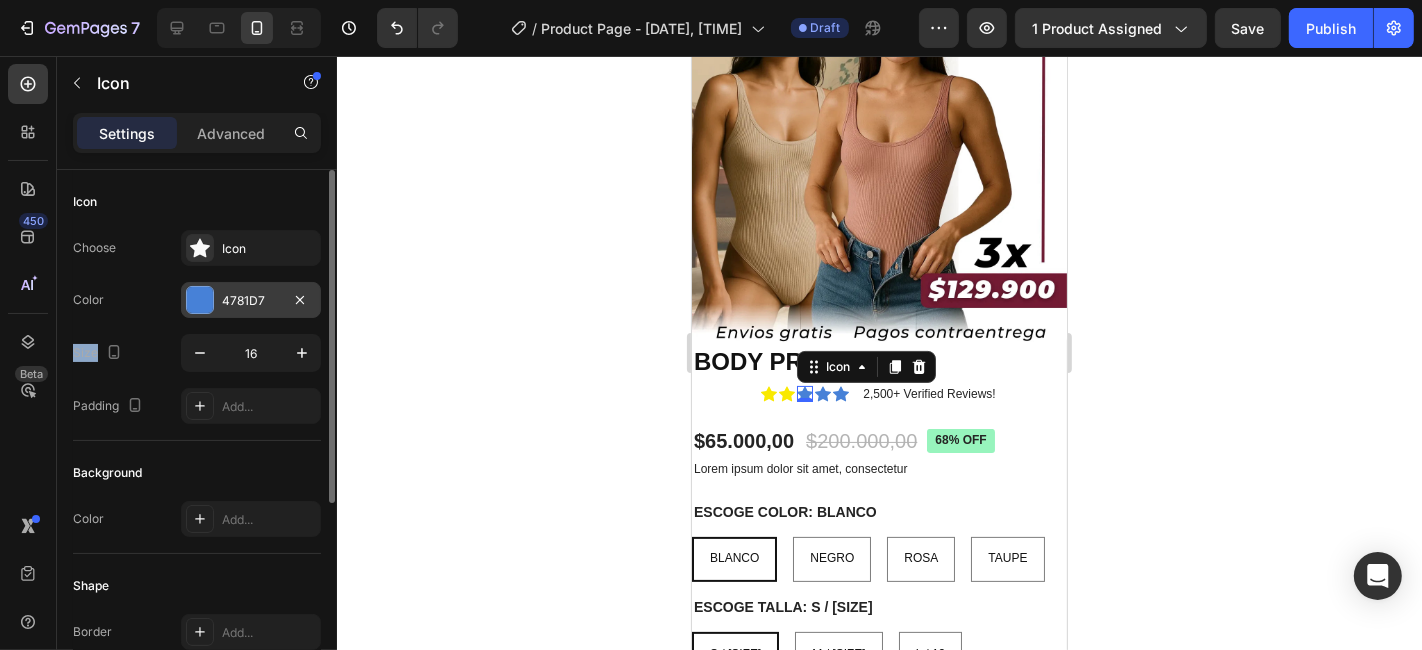 click on "4781D7" at bounding box center (251, 301) 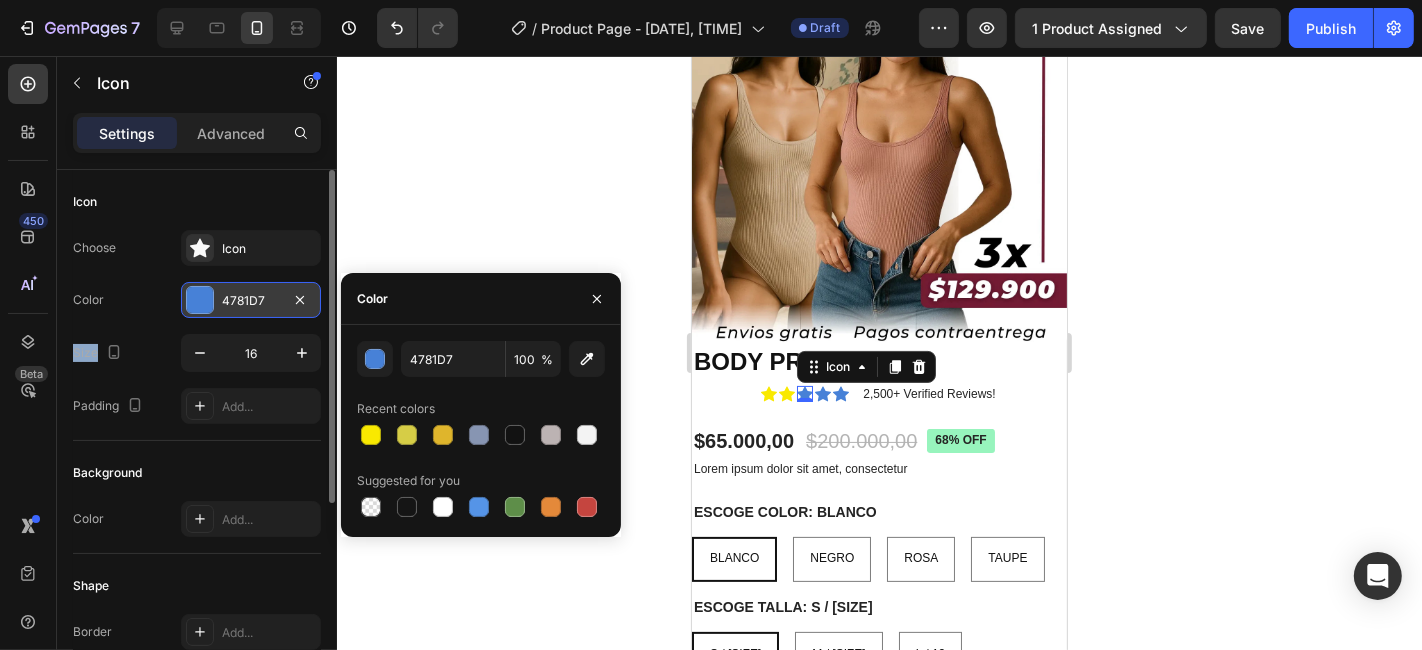 click on "4781D7" at bounding box center (251, 301) 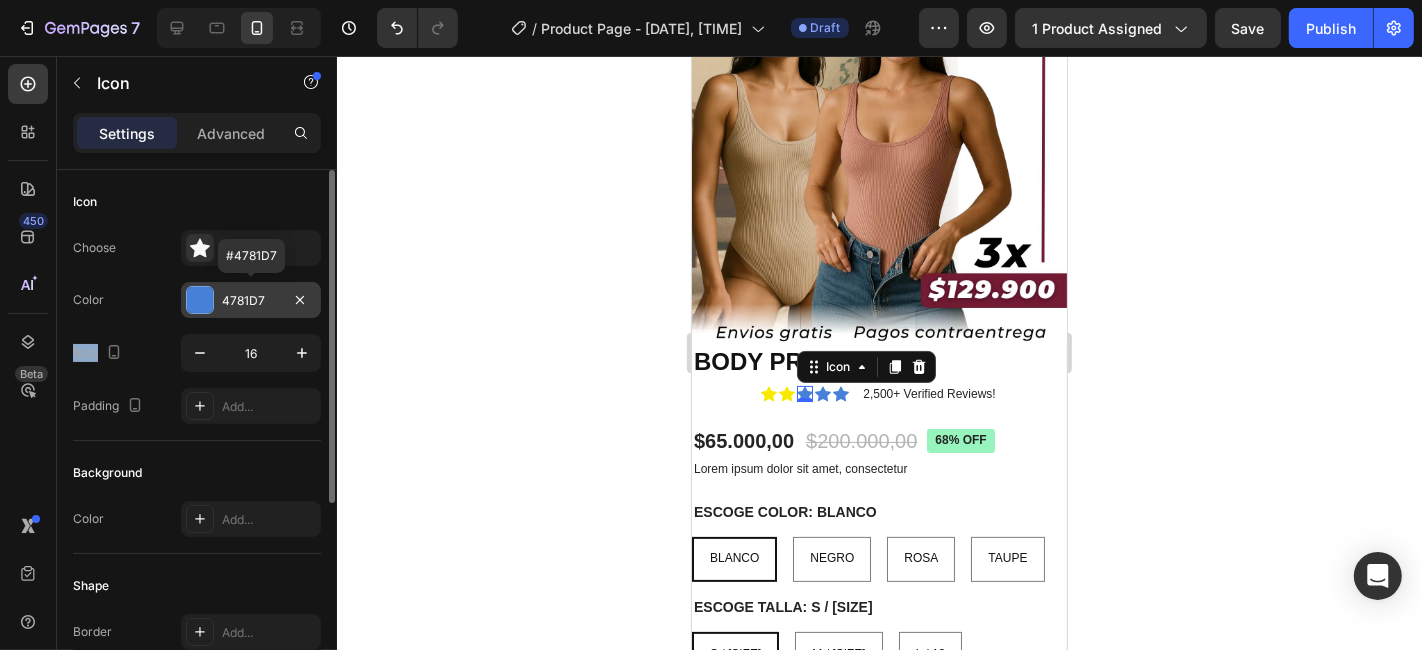 click on "4781D7" at bounding box center (251, 301) 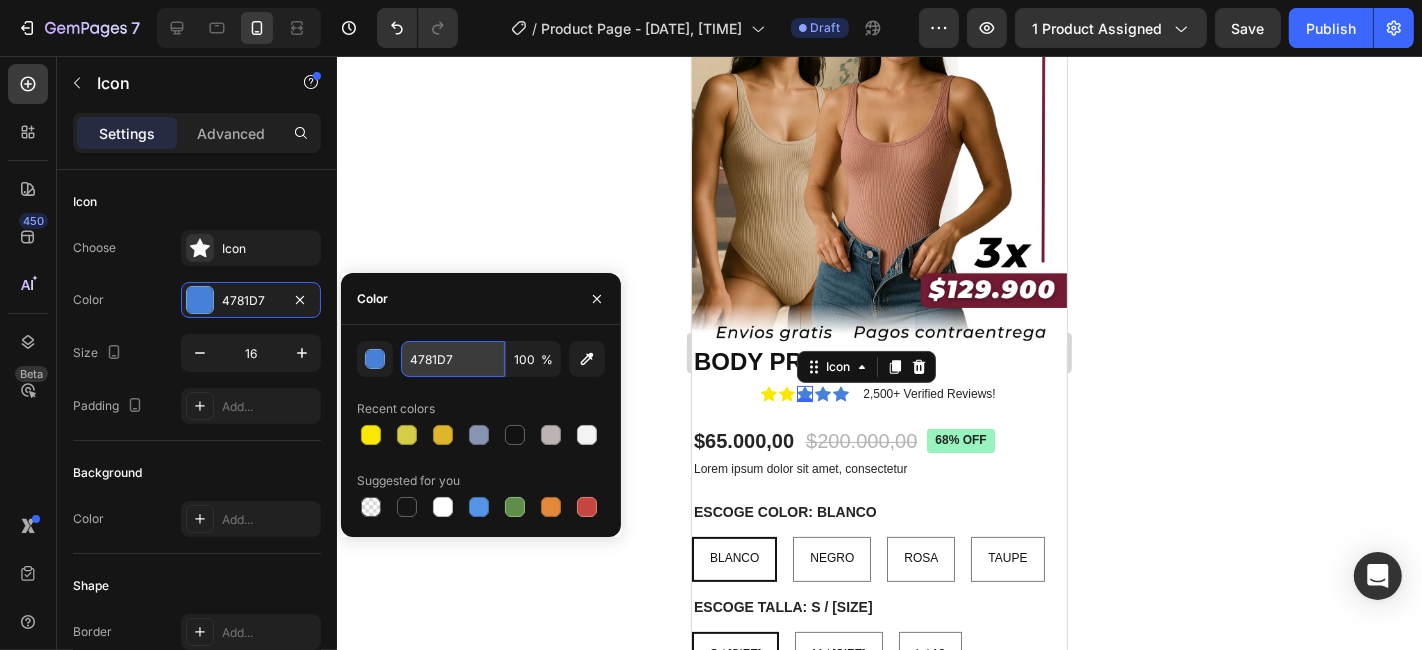 click on "4781D7" at bounding box center [453, 359] 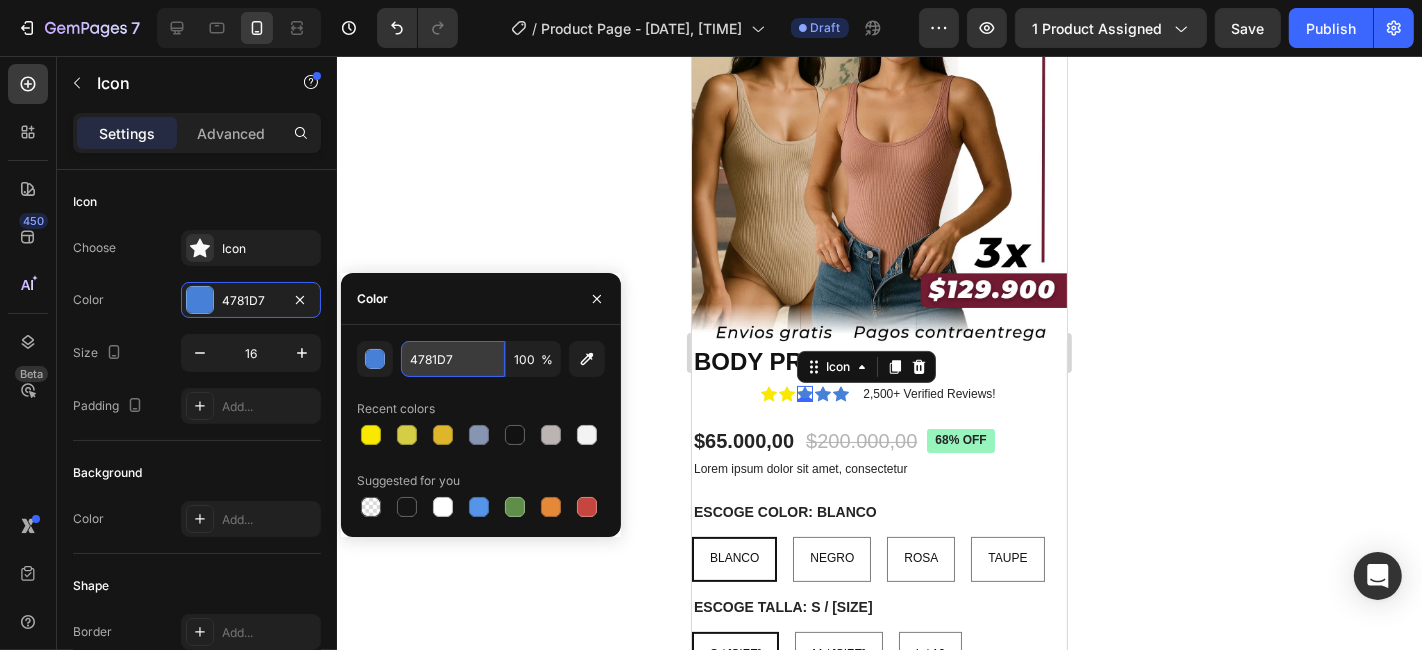 click on "4781D7" at bounding box center [453, 359] 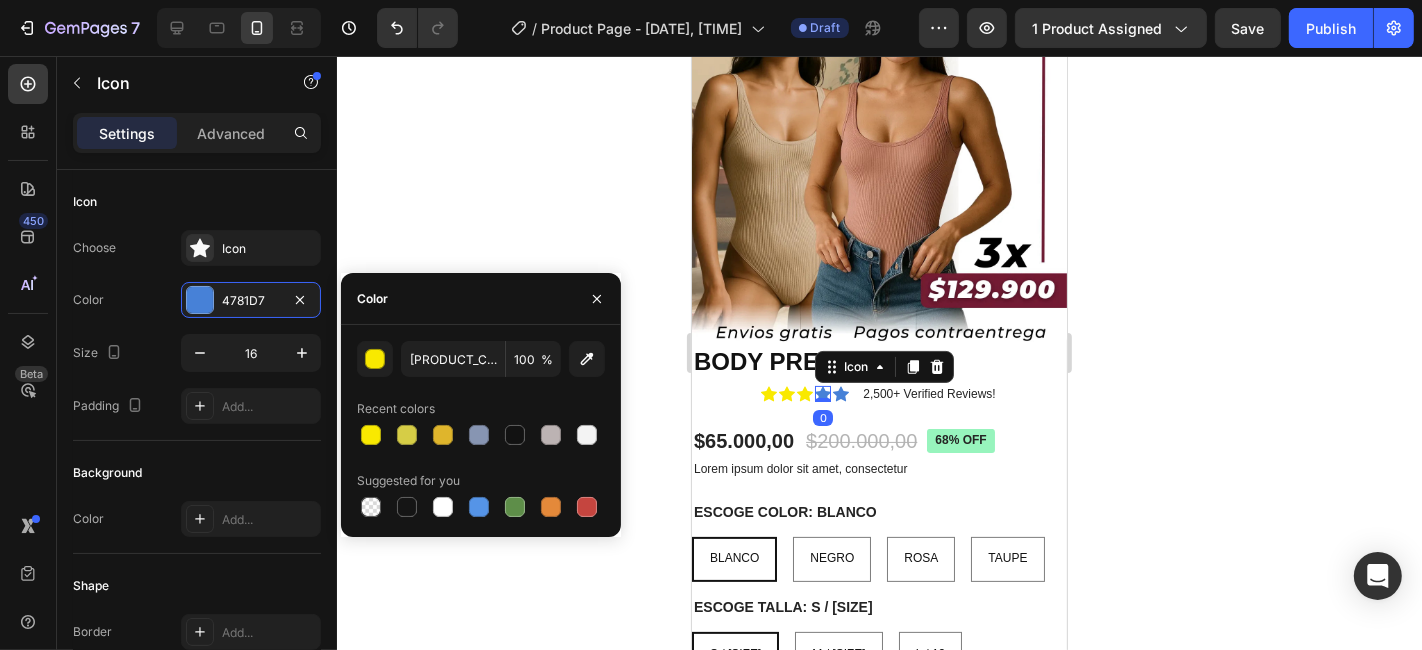 click 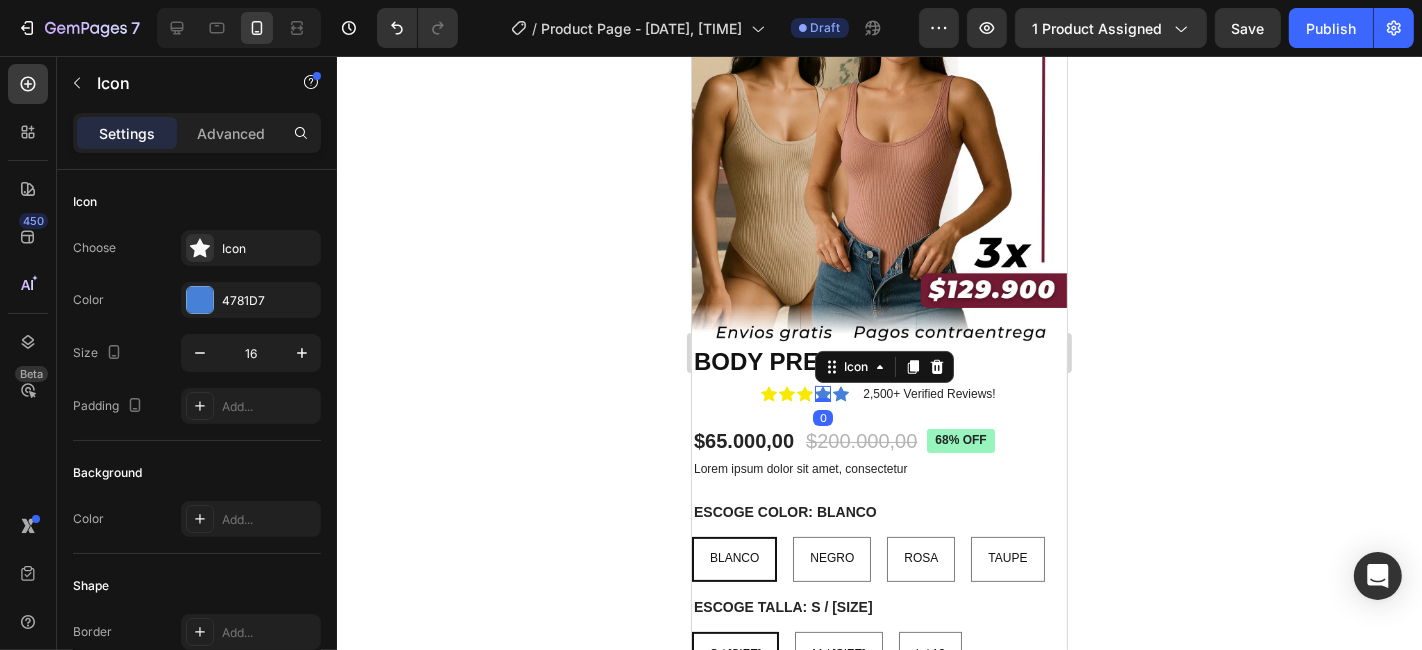 click 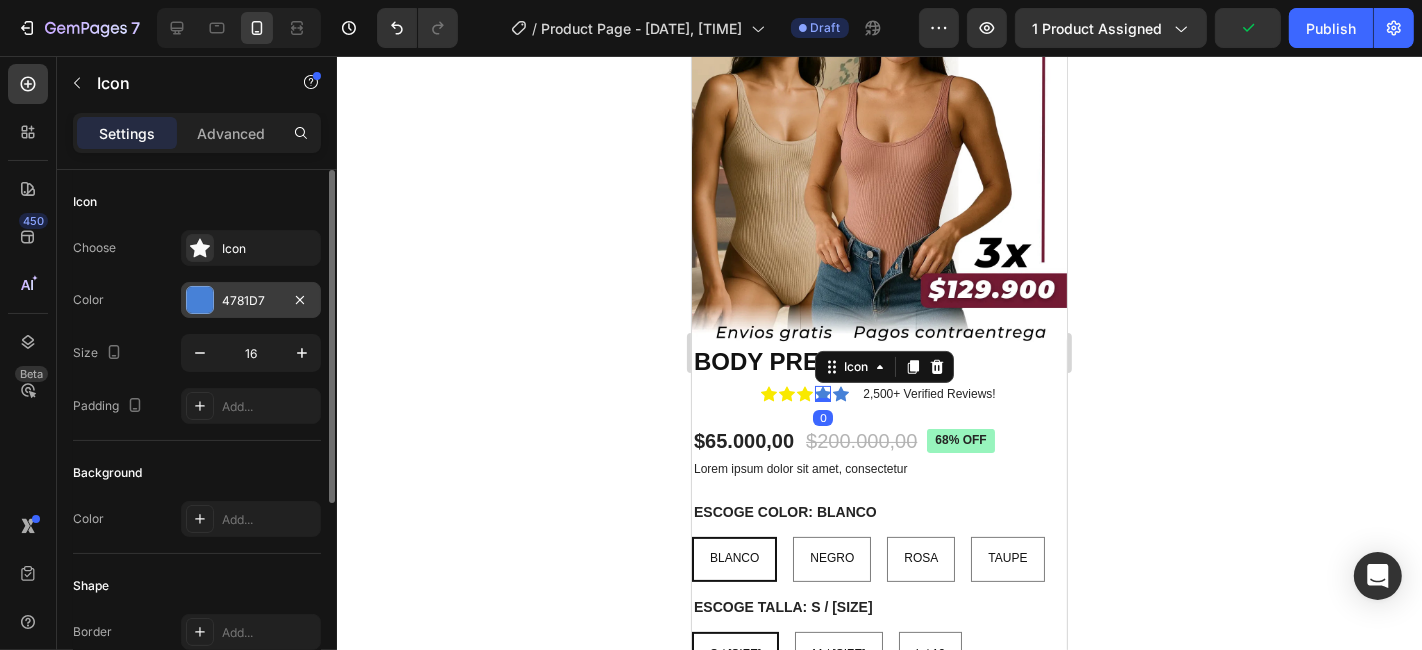 click on "4781D7" at bounding box center [251, 301] 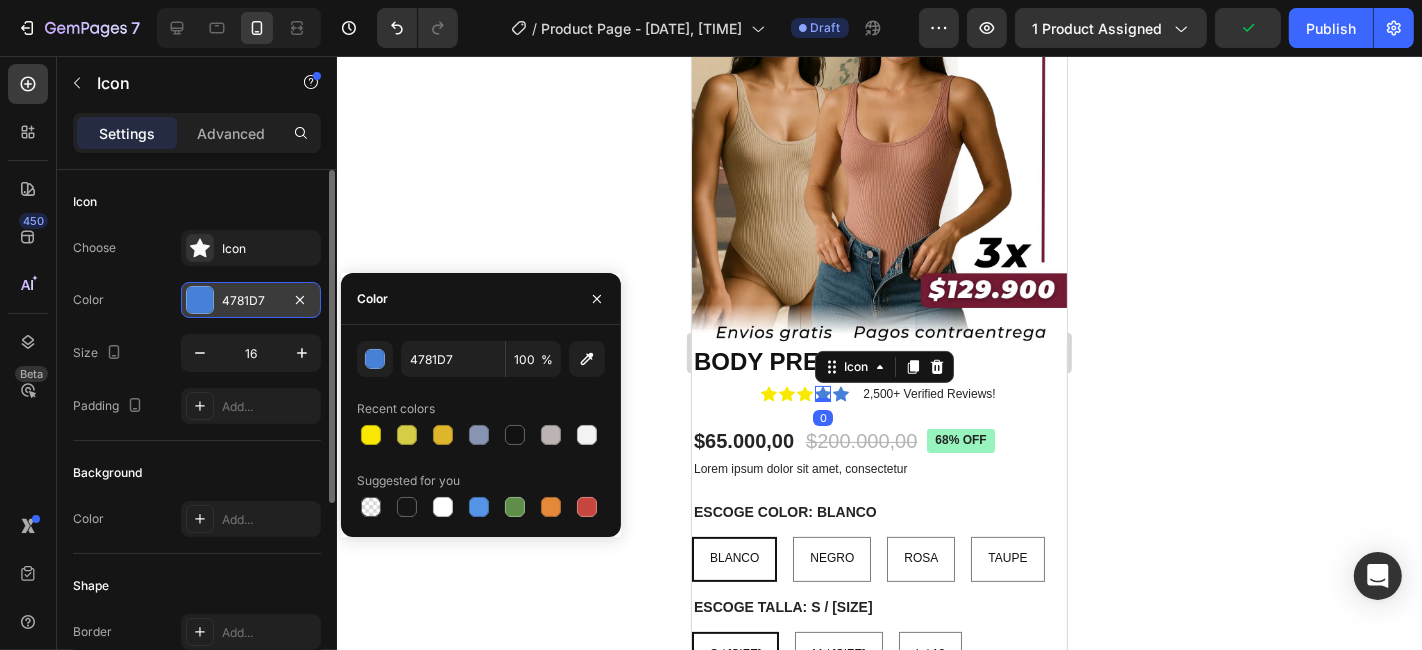 click on "4781D7" at bounding box center (251, 301) 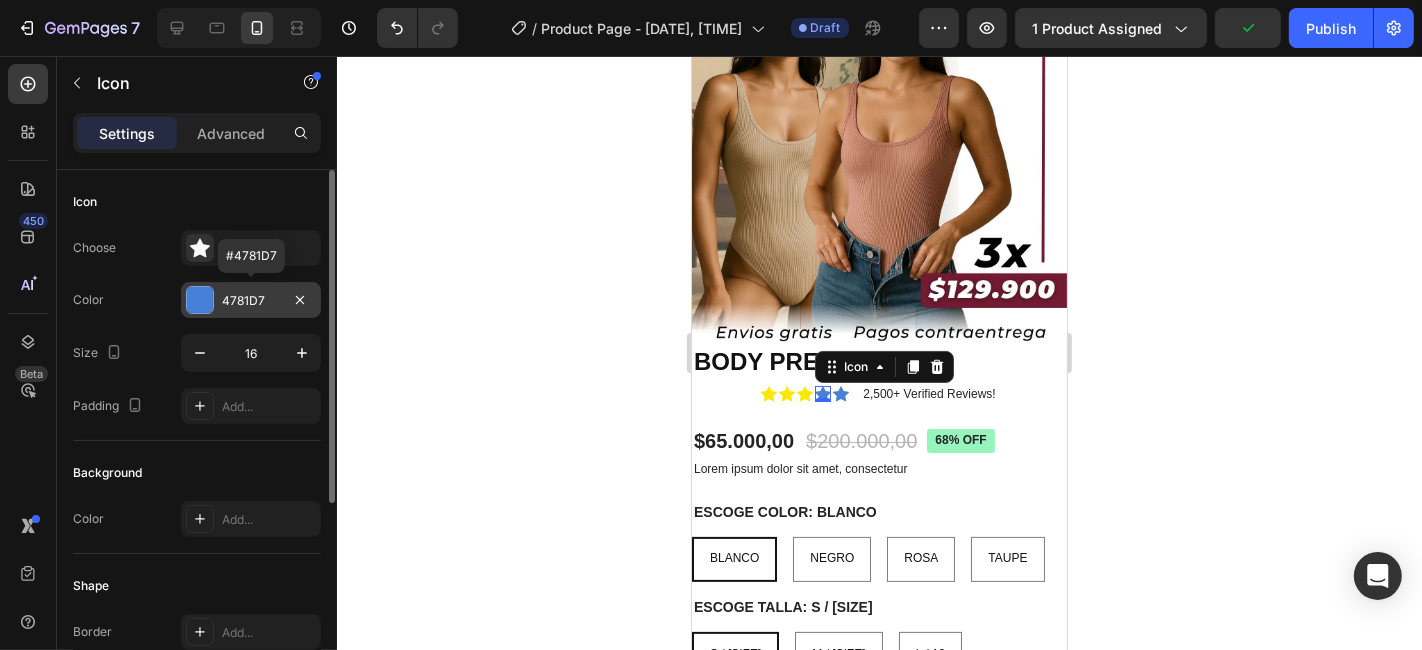 click on "4781D7" at bounding box center (251, 301) 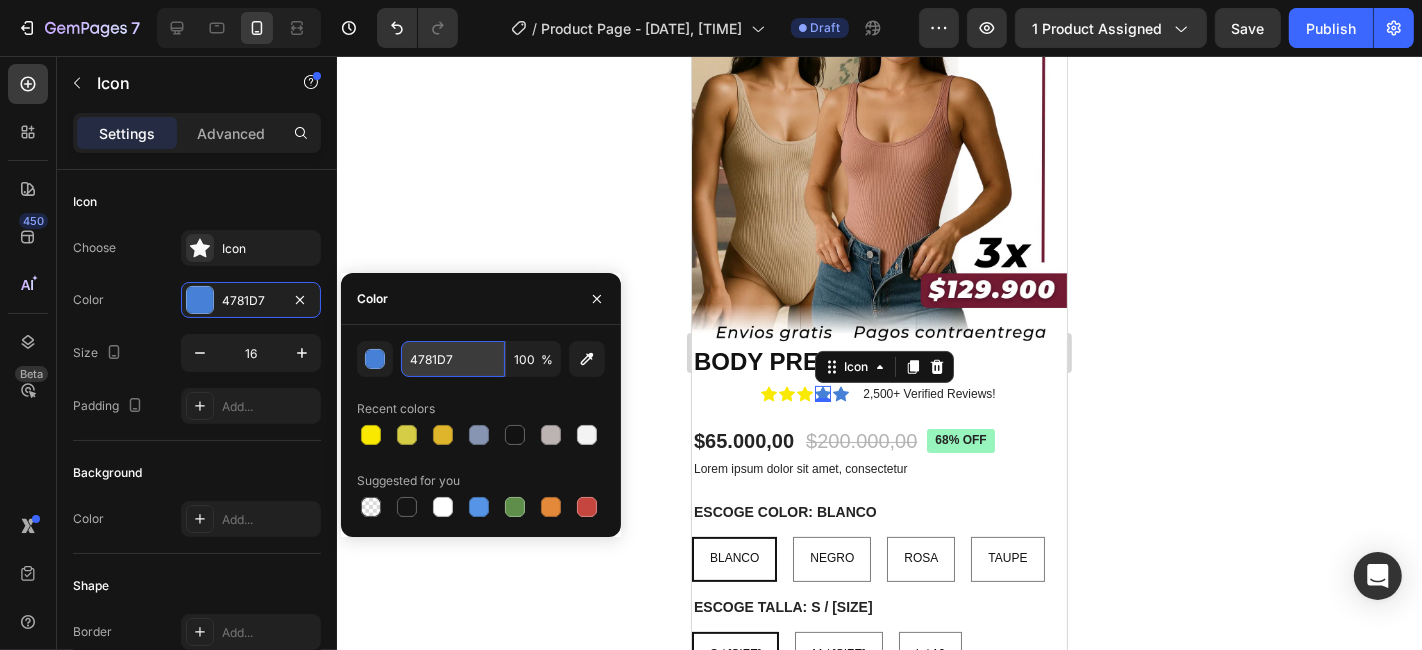 click on "4781D7" at bounding box center (453, 359) 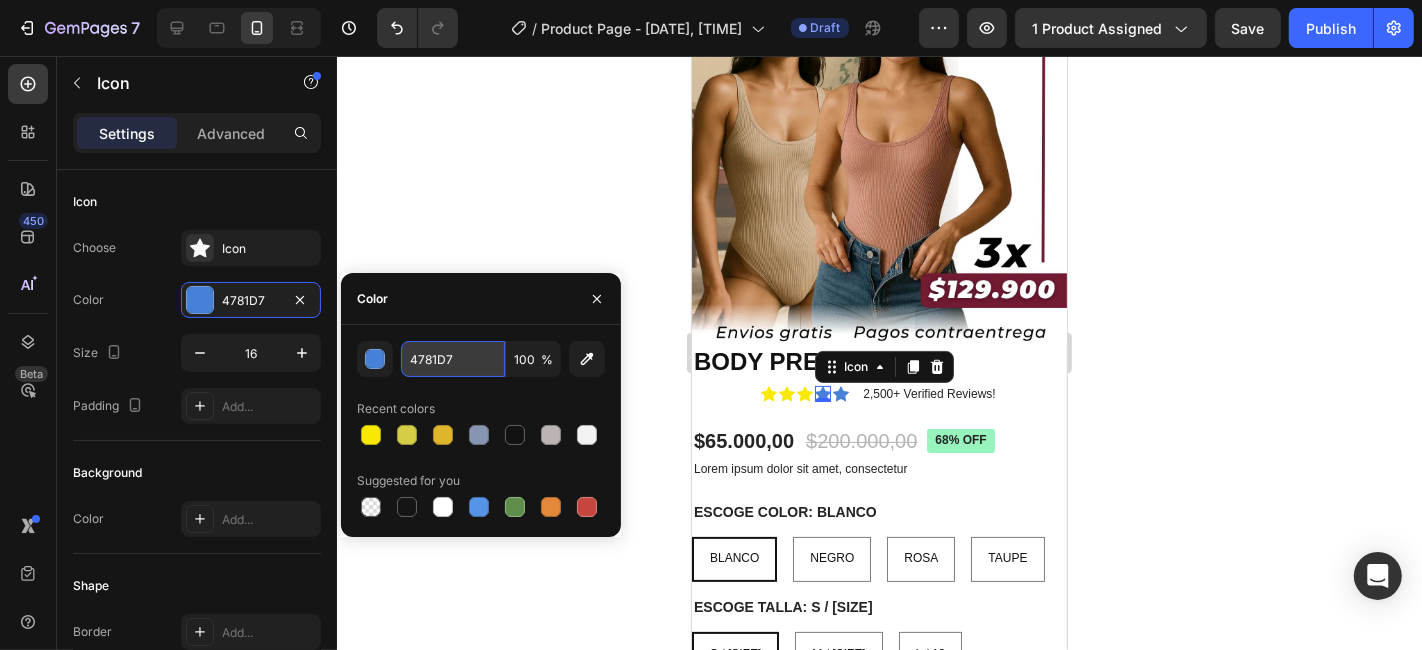 click on "4781D7" at bounding box center [453, 359] 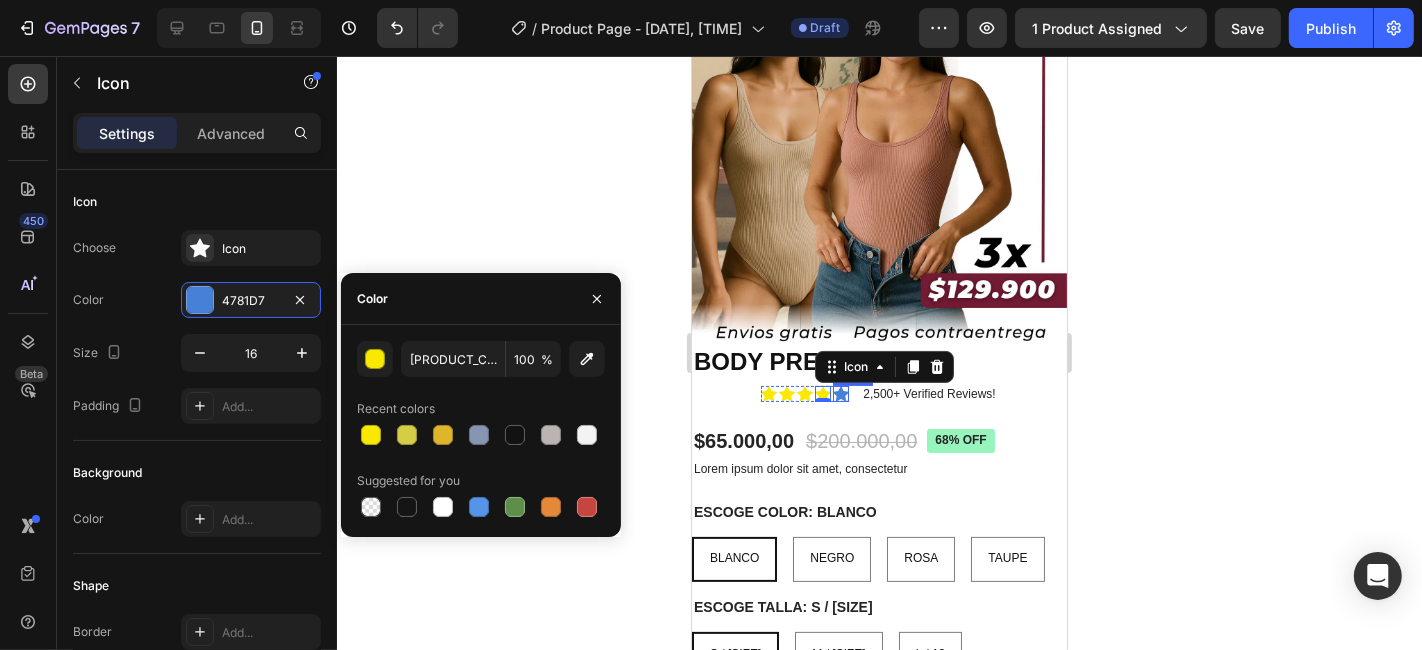 click 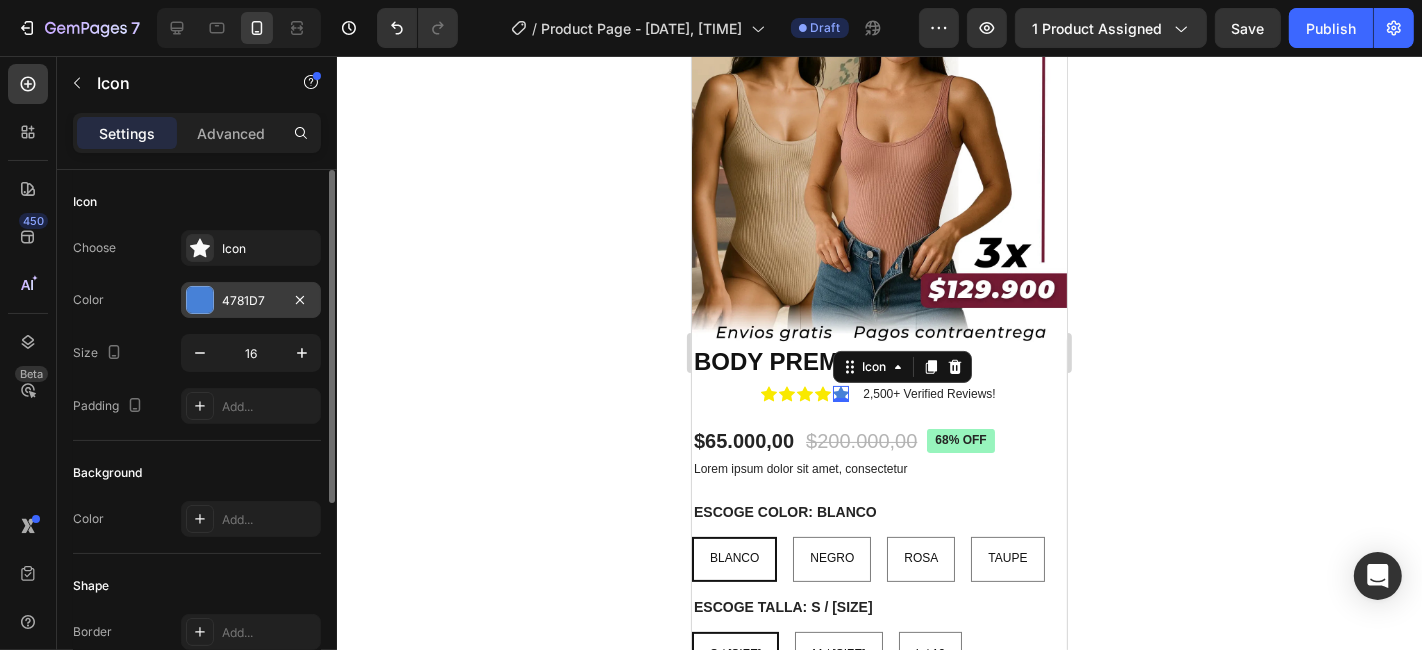 click on "4781D7" at bounding box center (251, 301) 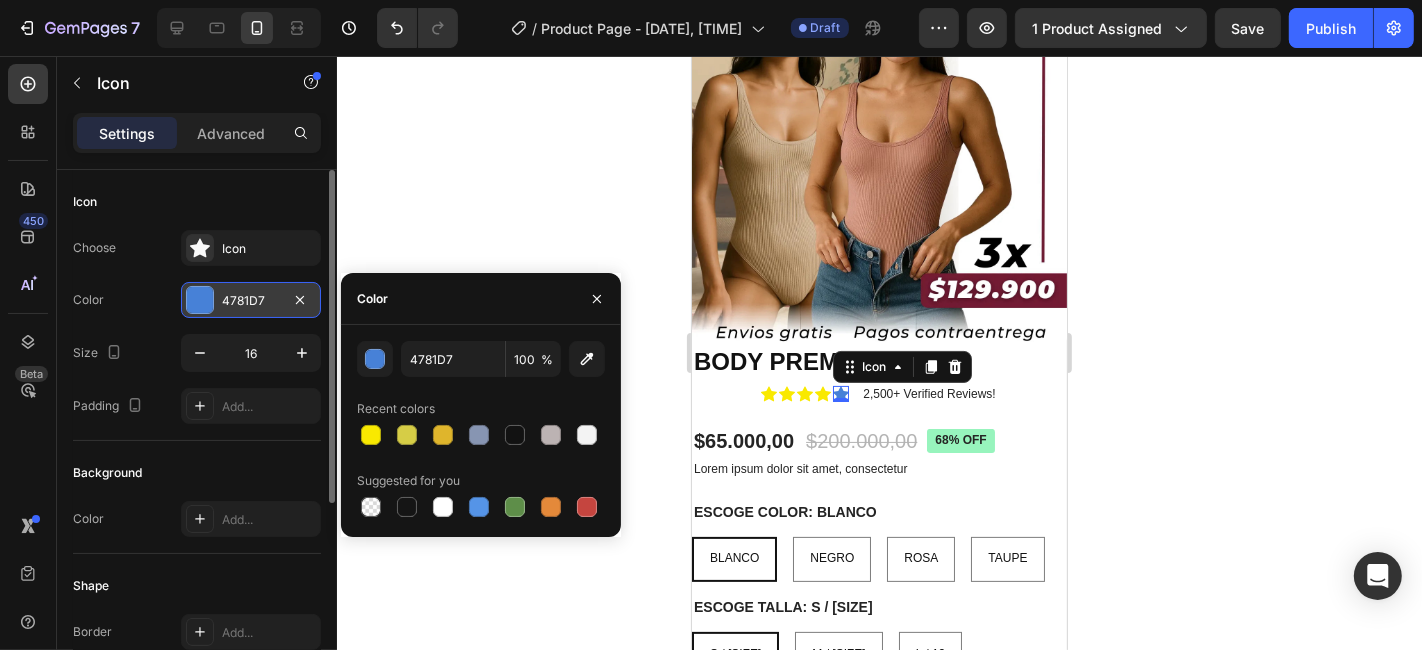 click on "4781D7" at bounding box center (251, 301) 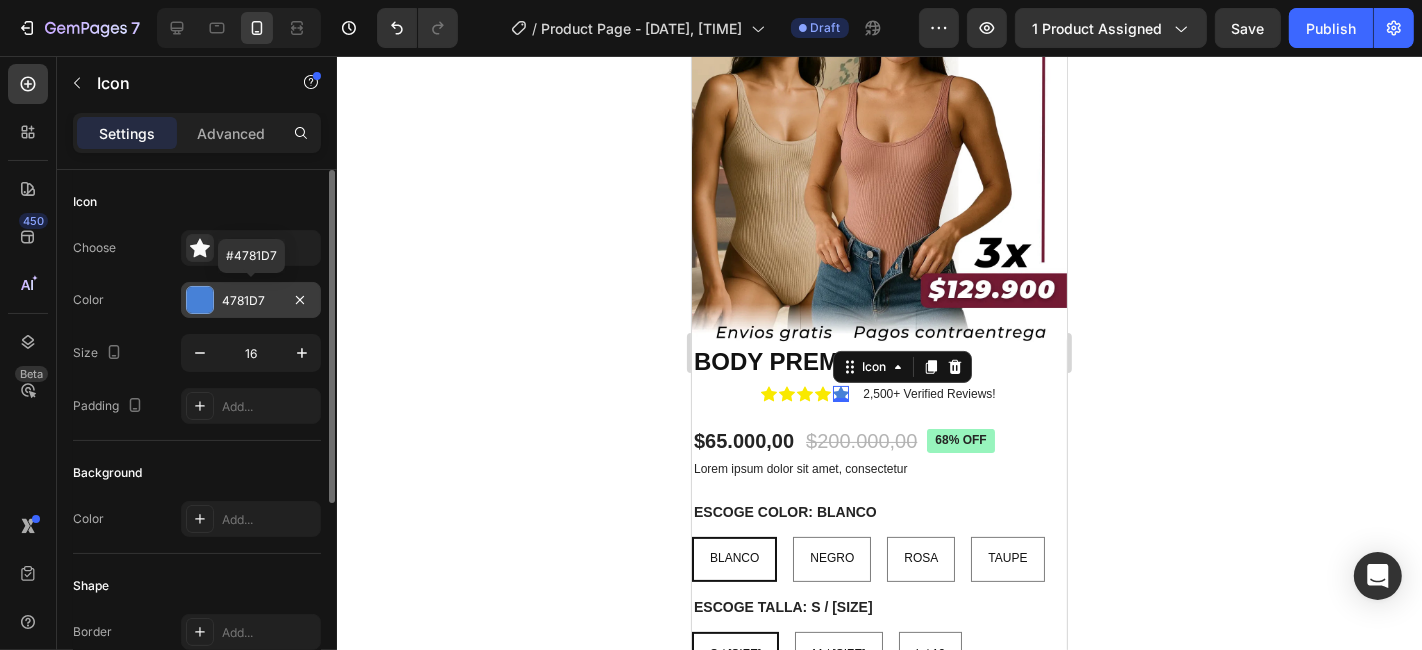 click on "4781D7" at bounding box center [251, 301] 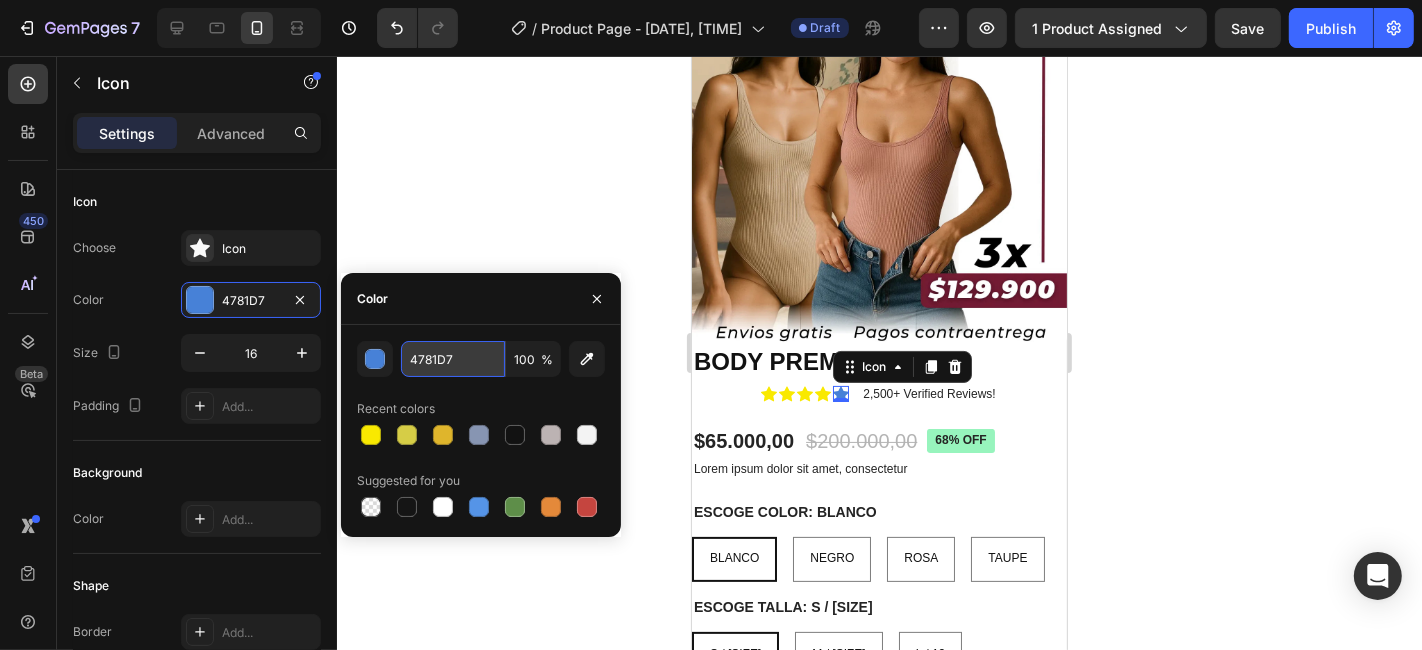 click on "4781D7" at bounding box center [453, 359] 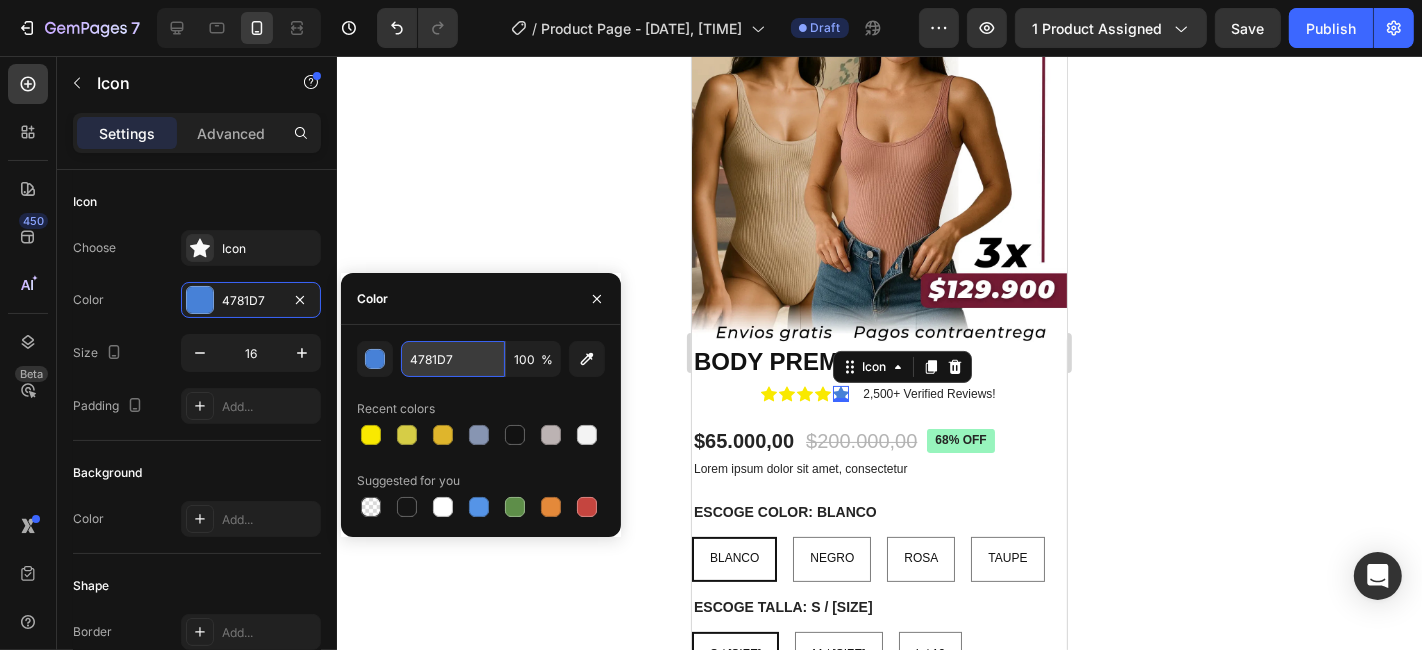 click on "4781D7" at bounding box center (453, 359) 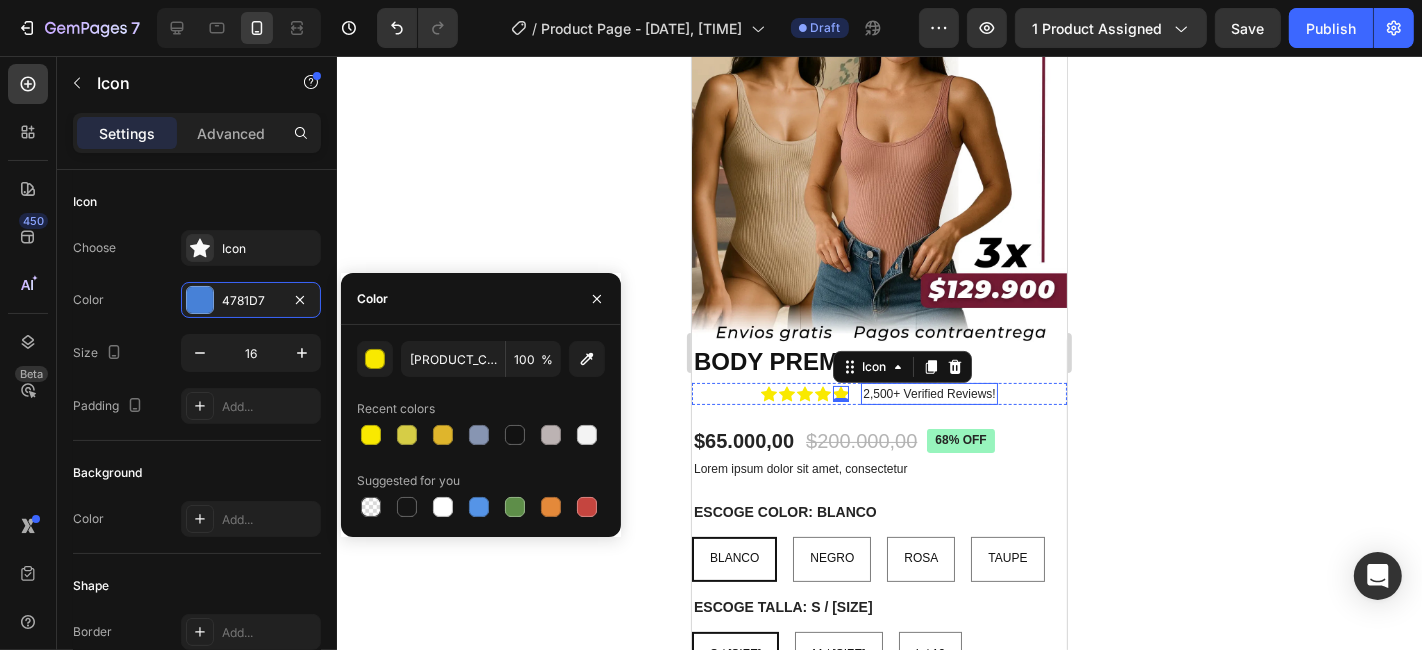 click on "2,500+ Verified Reviews!" at bounding box center (928, 393) 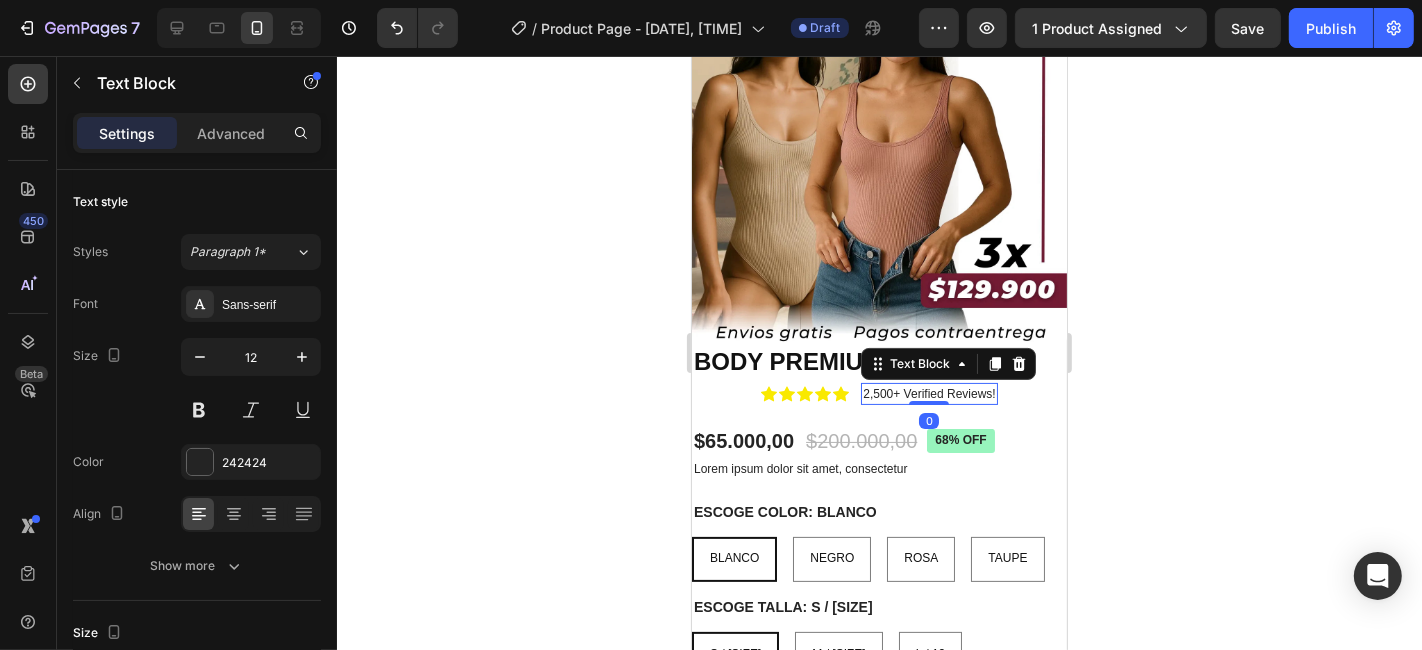 click on "2,500+ Verified Reviews!" at bounding box center [928, 393] 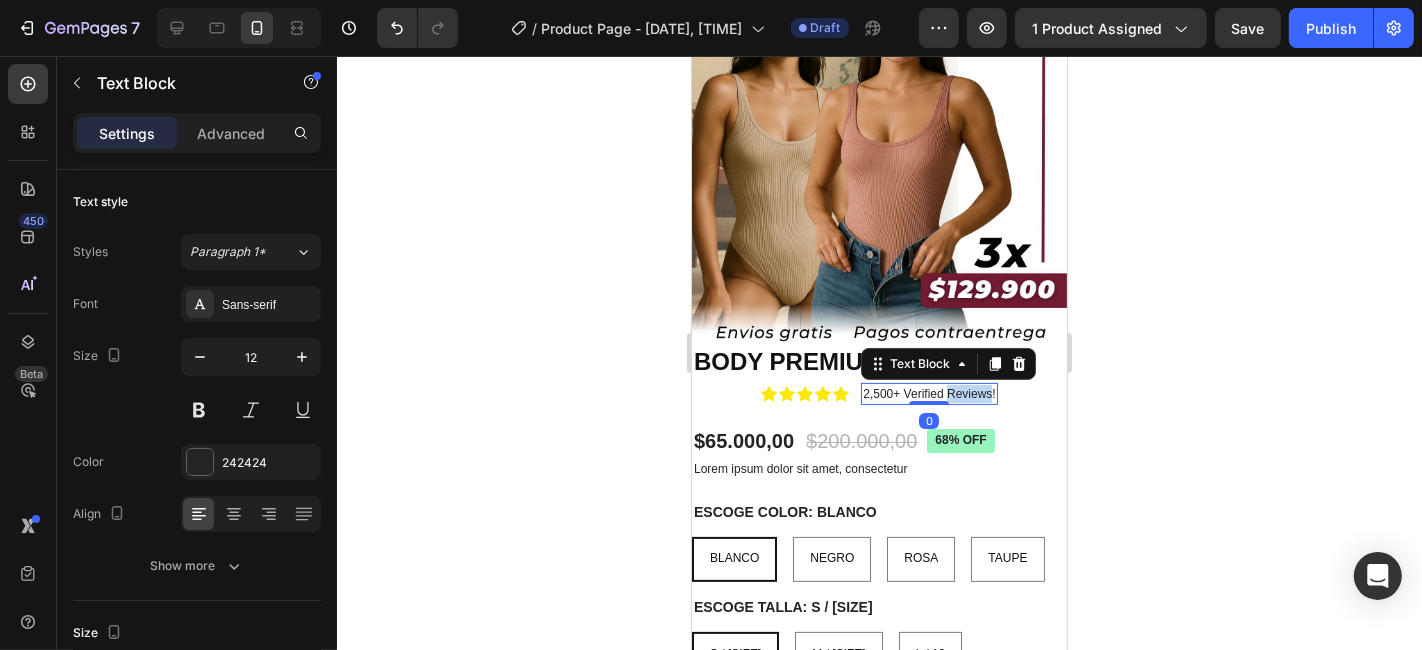 click on "2,500+ Verified Reviews!" at bounding box center [928, 393] 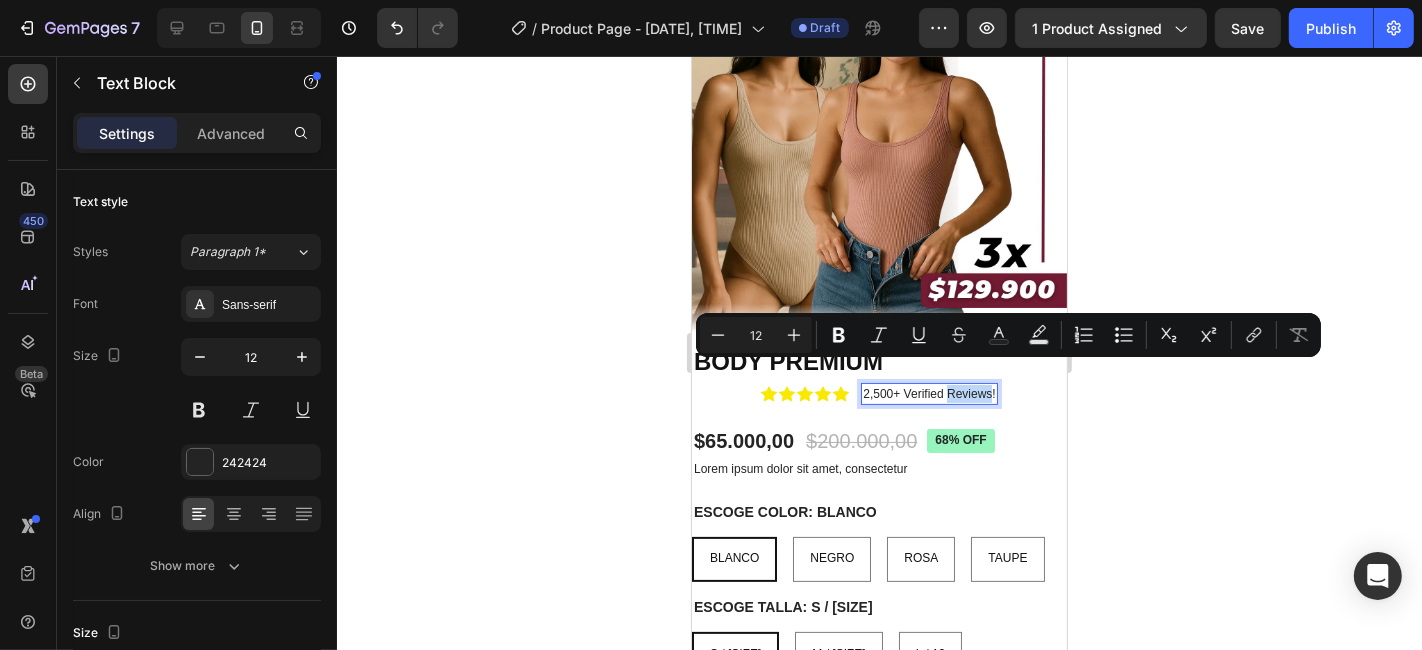 click on "2,500+ Verified Reviews!" at bounding box center (928, 393) 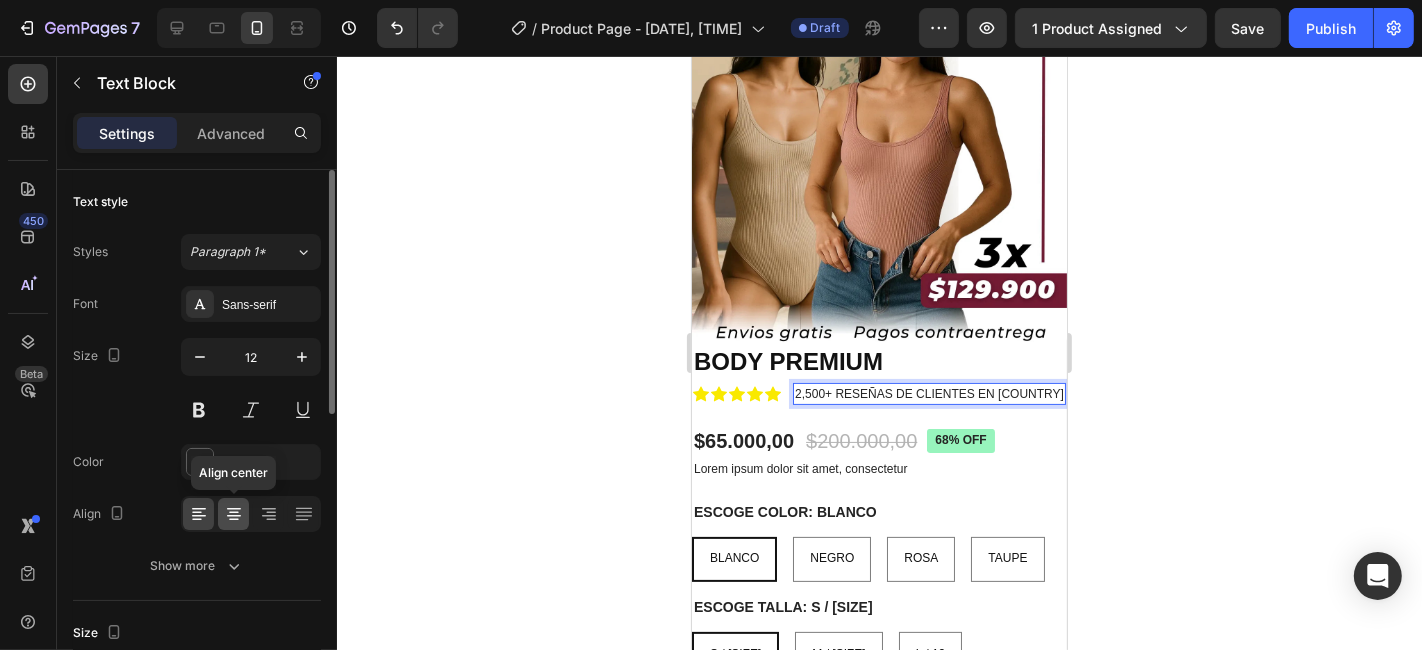 click 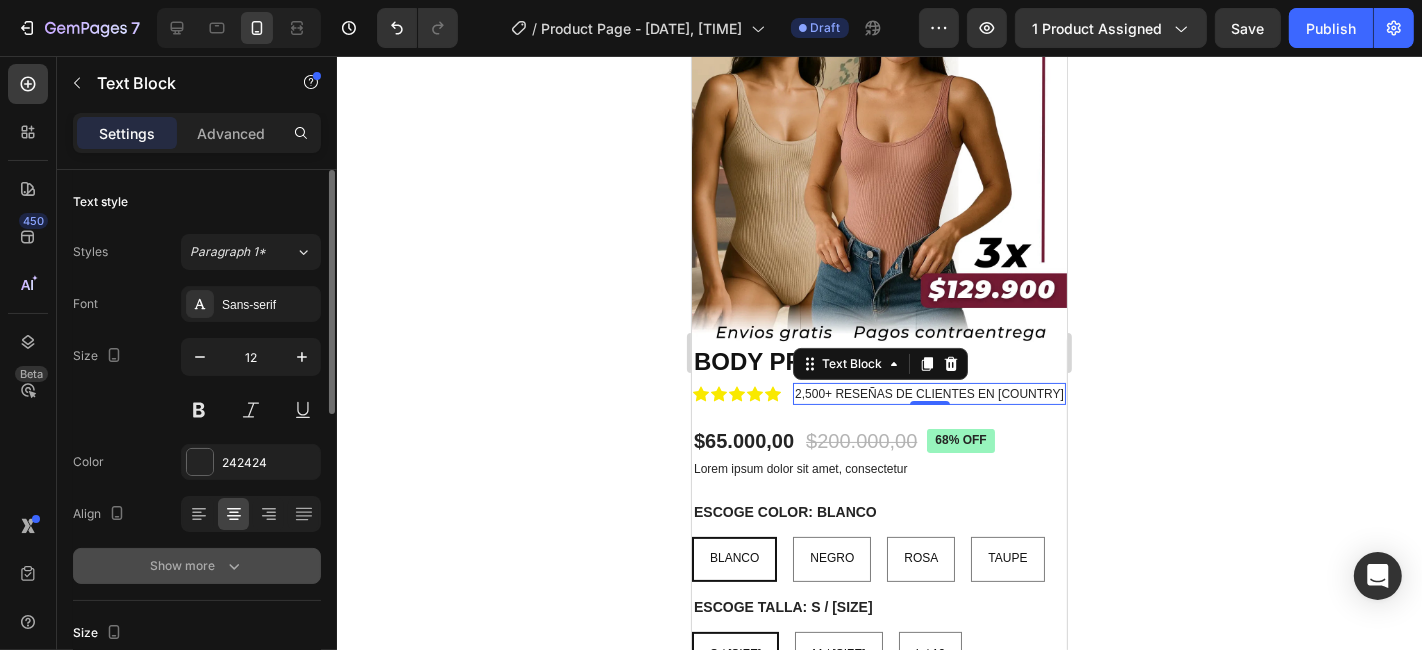 click 